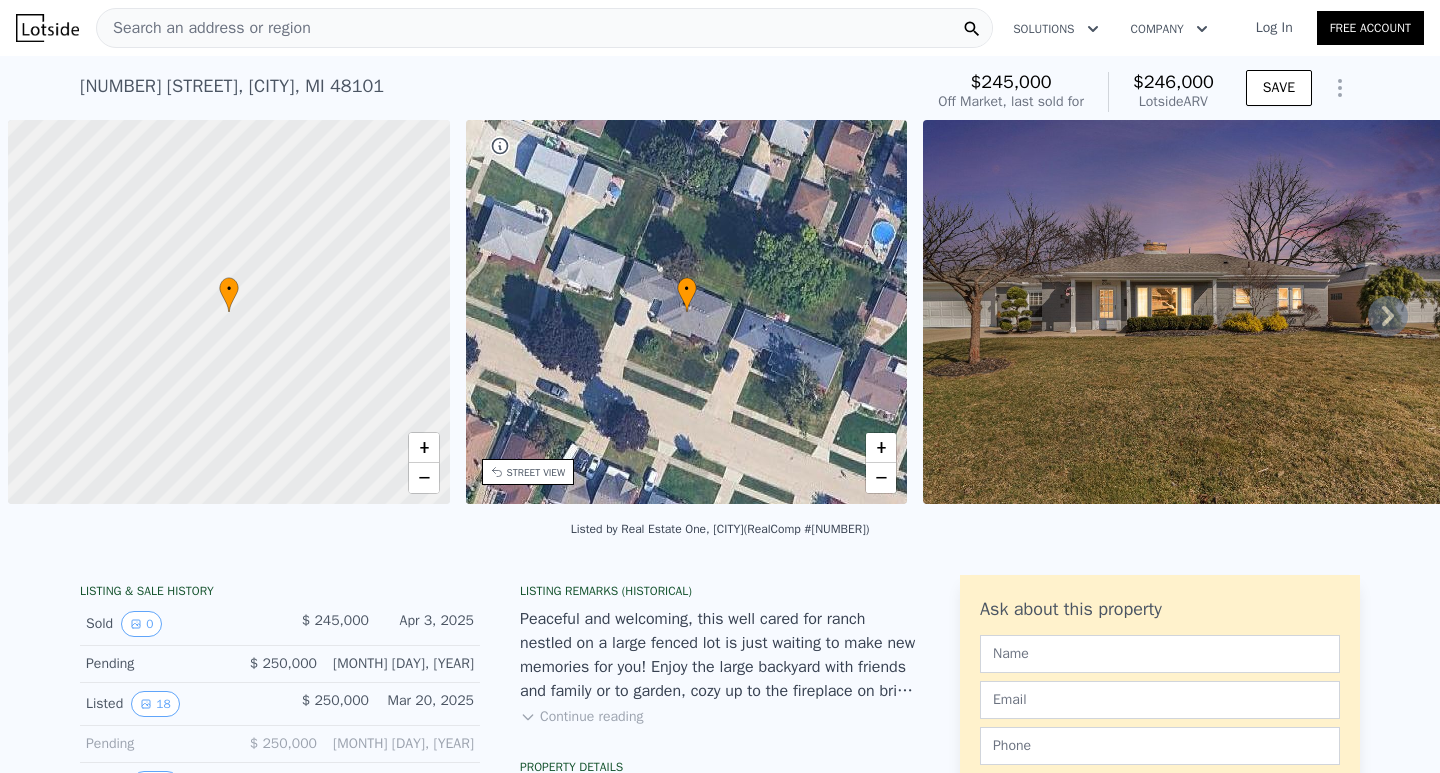 scroll, scrollTop: 0, scrollLeft: 0, axis: both 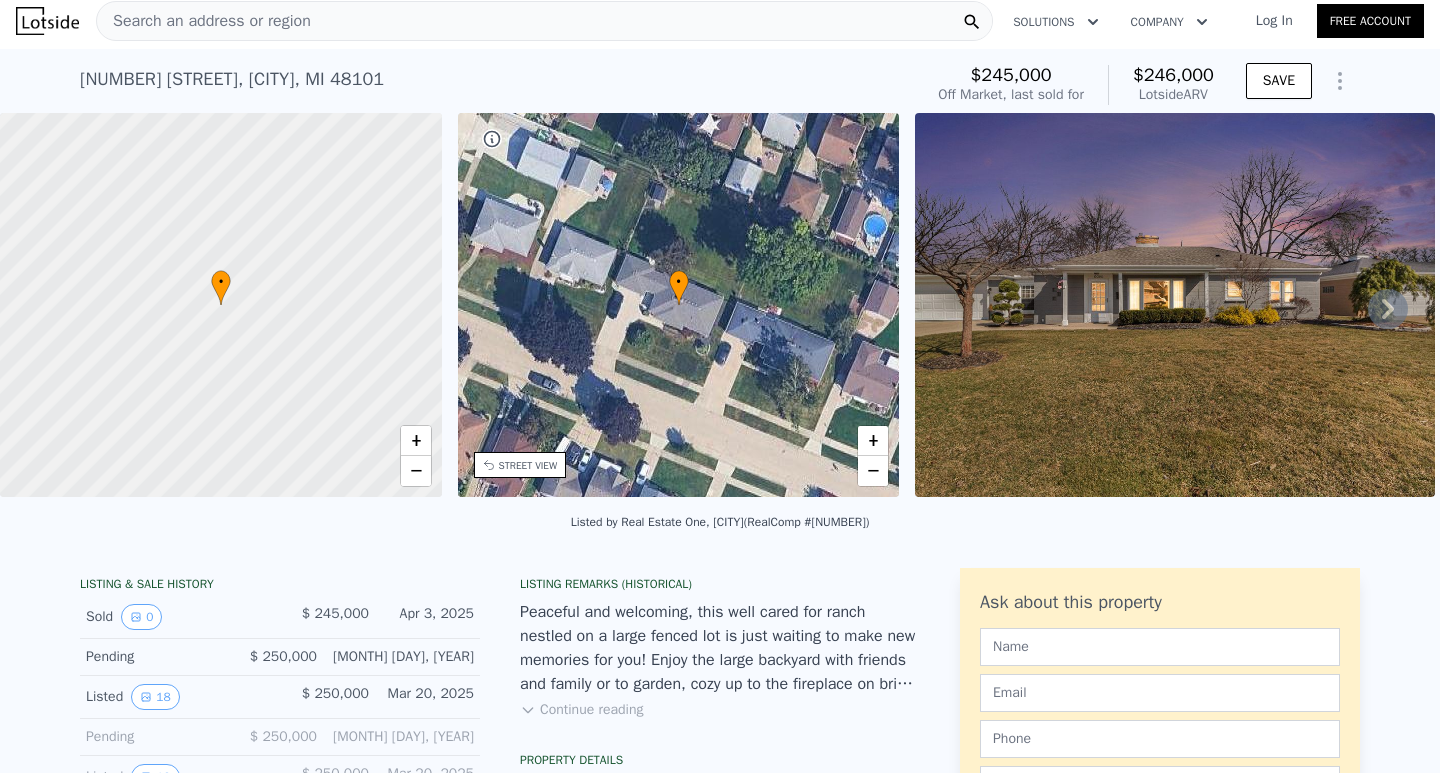 click on "Search an address or region" at bounding box center [204, 21] 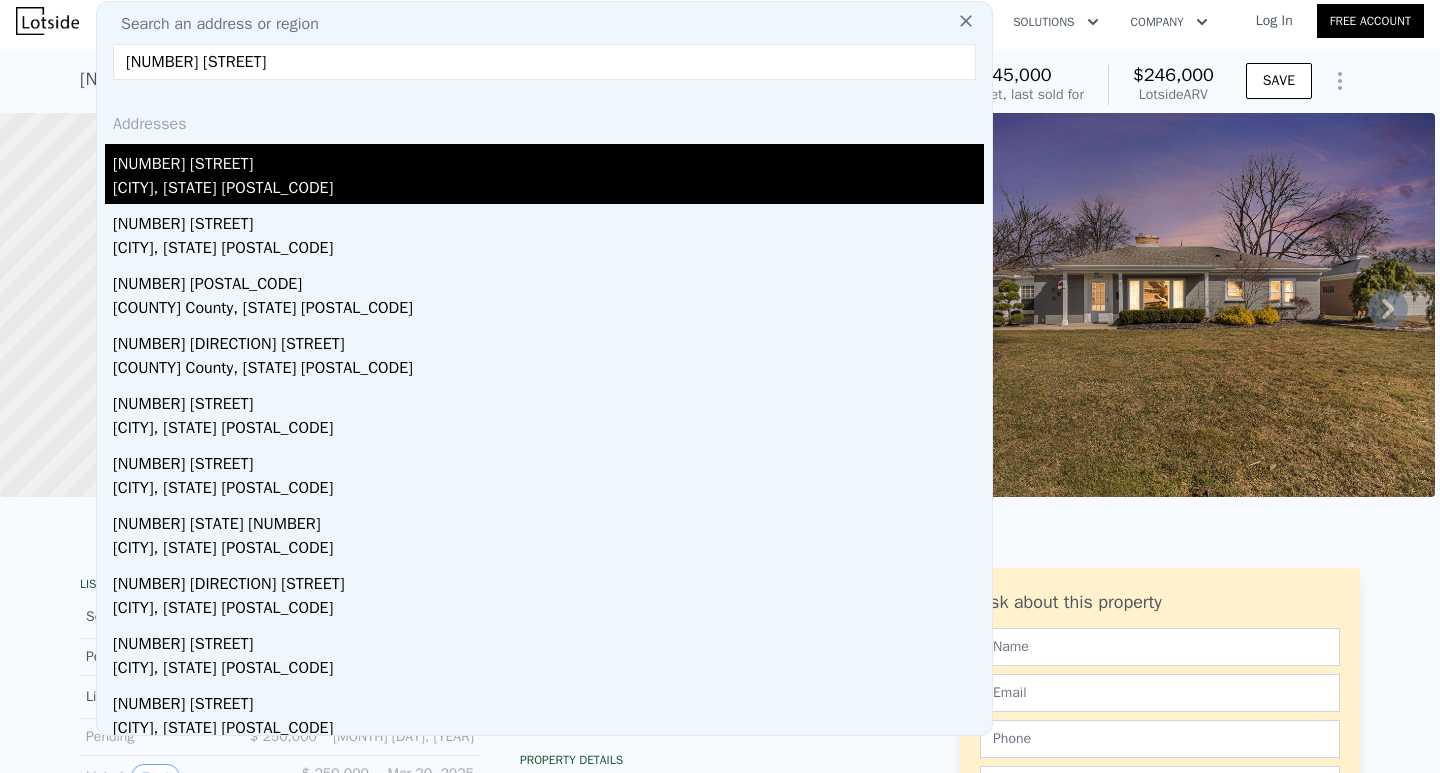 type on "[NUMBER] [STREET]" 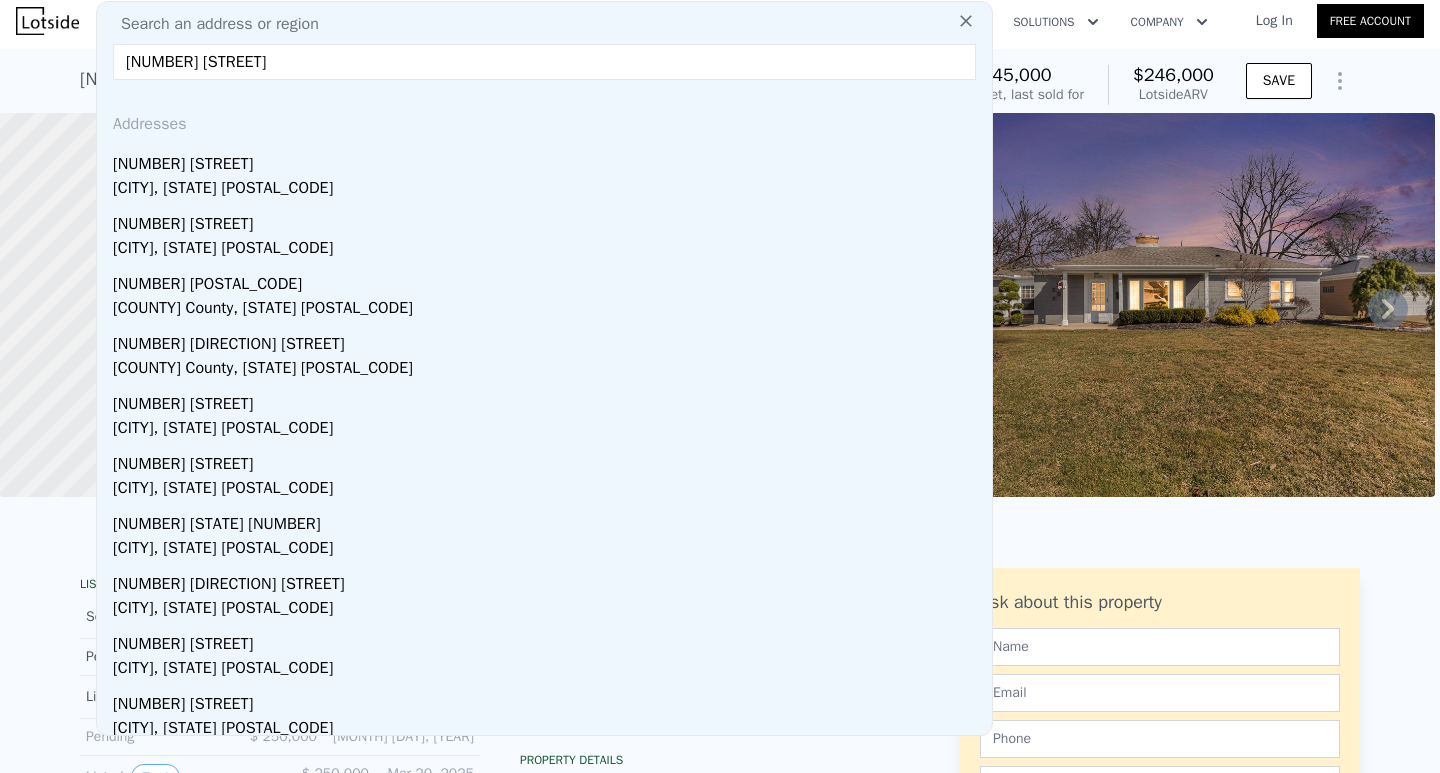 drag, startPoint x: 215, startPoint y: 180, endPoint x: 230, endPoint y: 179, distance: 15.033297 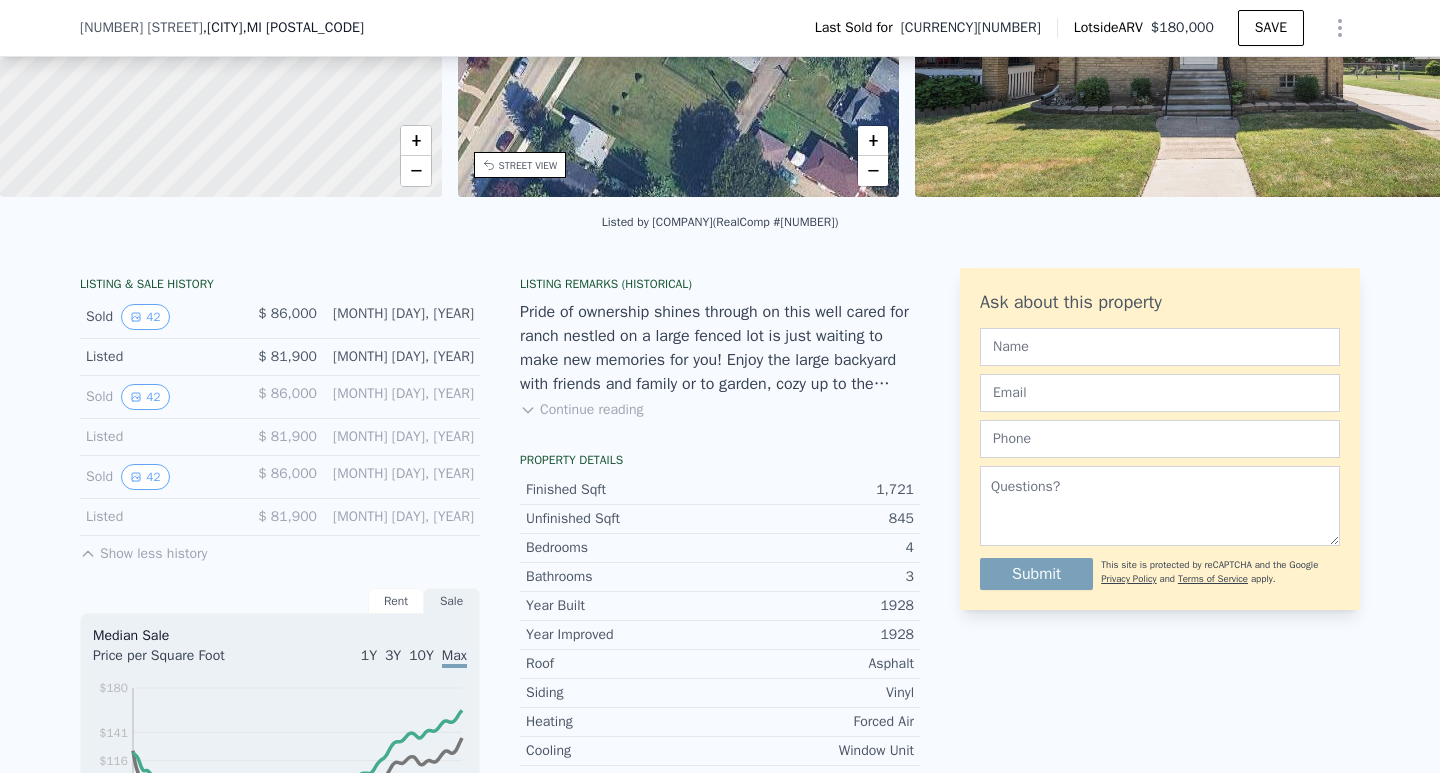 scroll, scrollTop: 400, scrollLeft: 0, axis: vertical 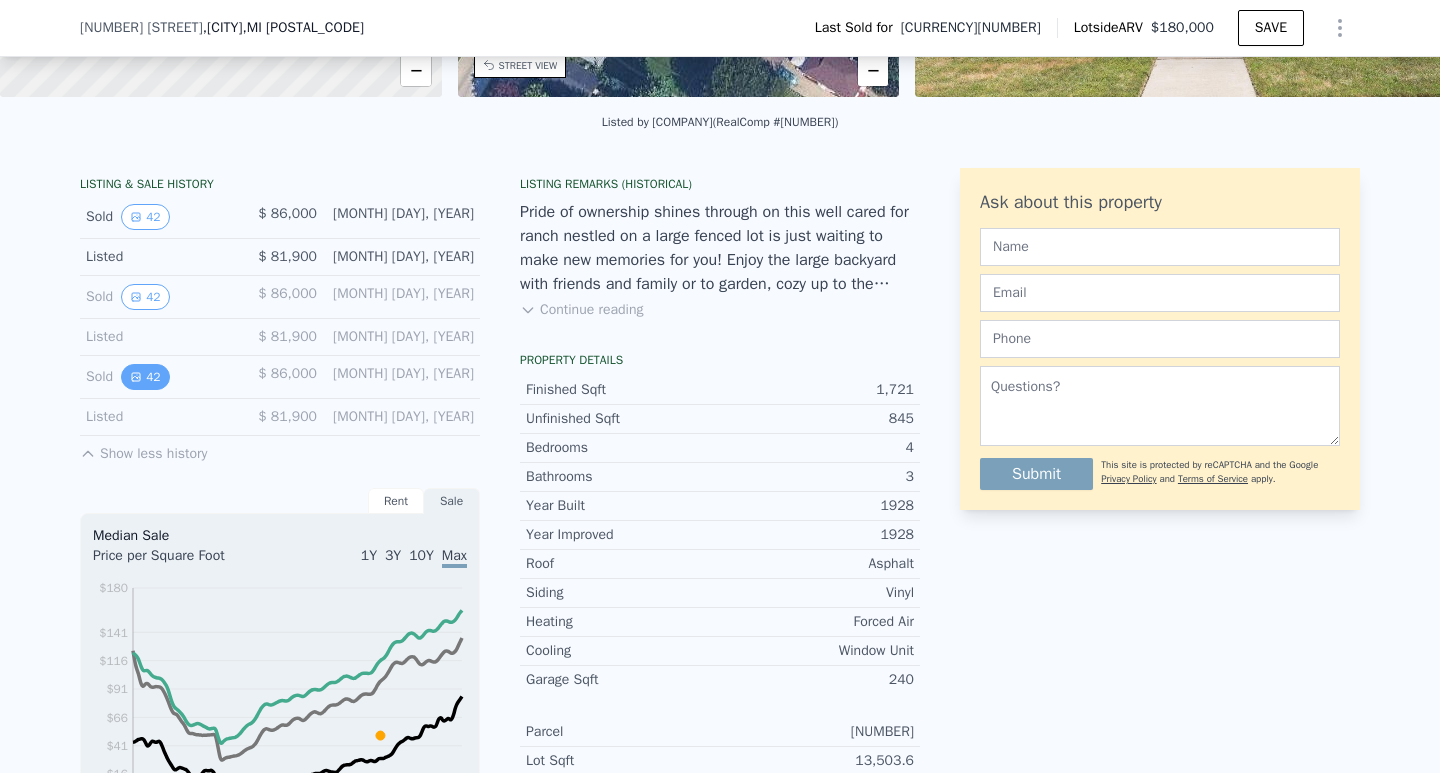 click 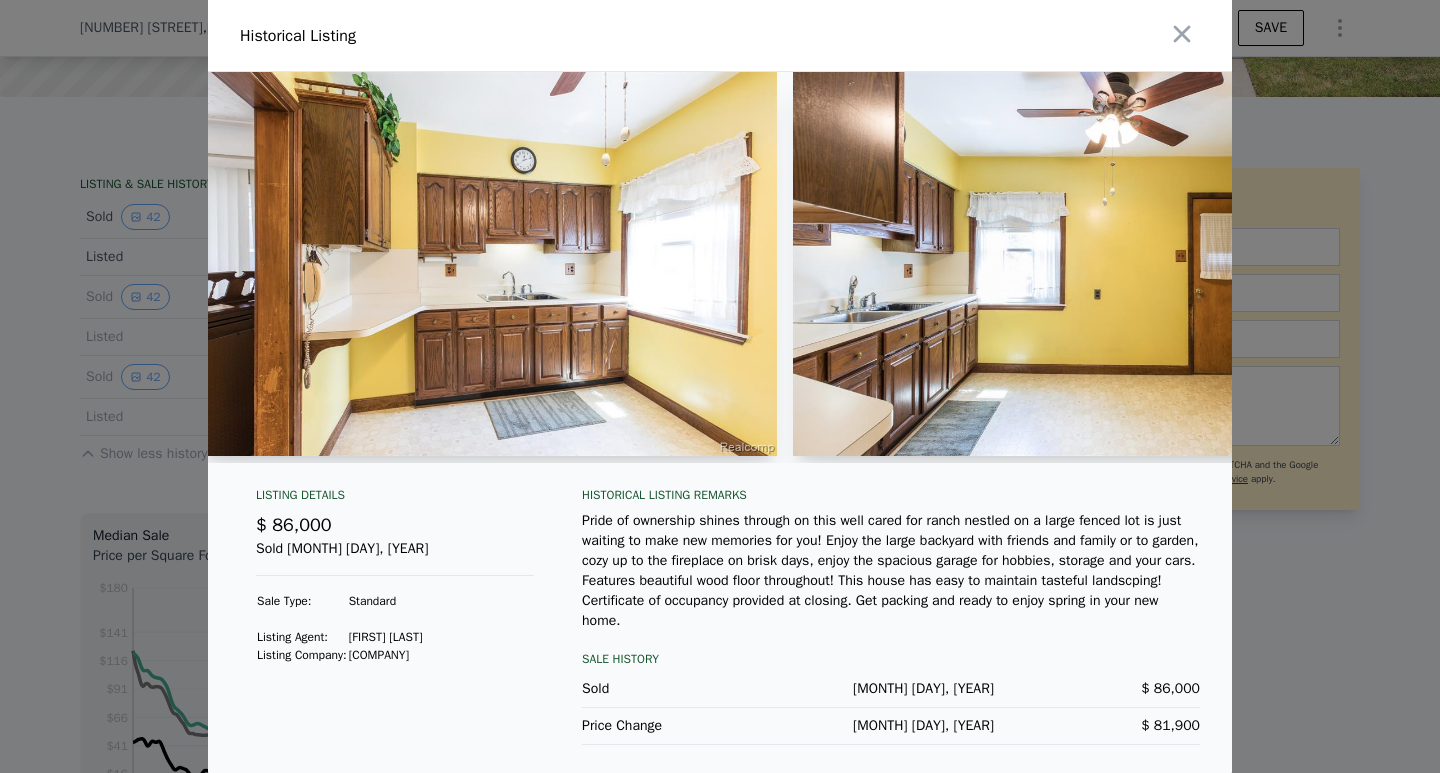scroll, scrollTop: 0, scrollLeft: 6572, axis: horizontal 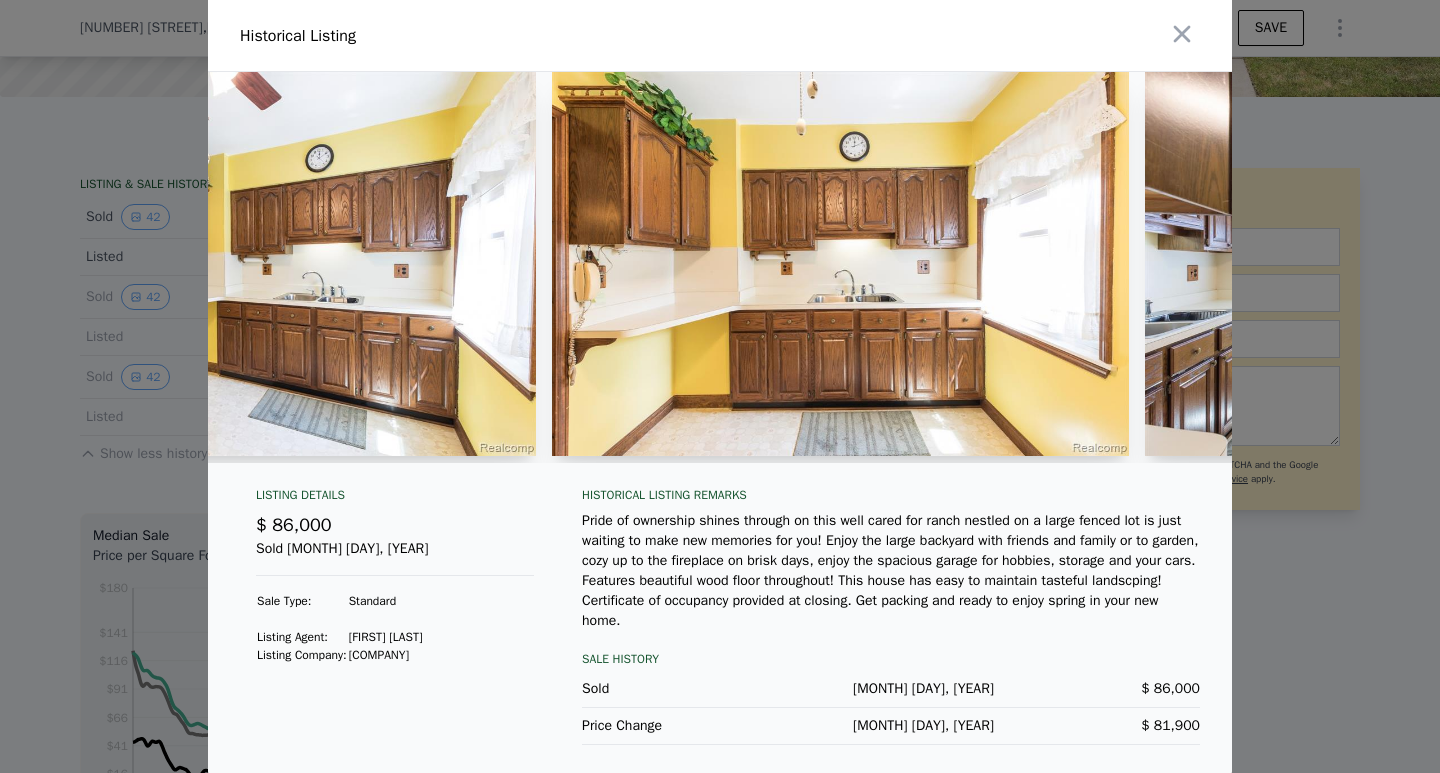 type 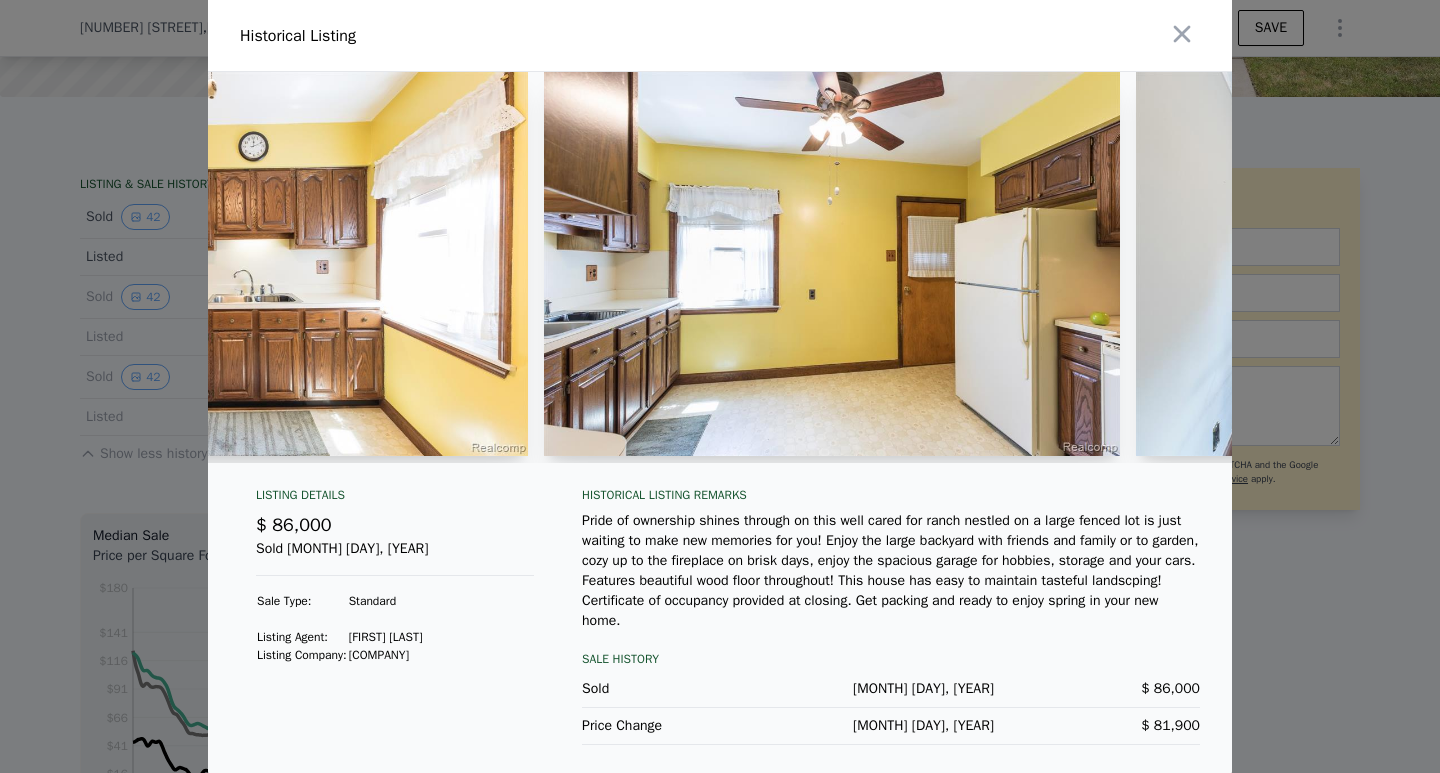 scroll, scrollTop: 0, scrollLeft: 9271, axis: horizontal 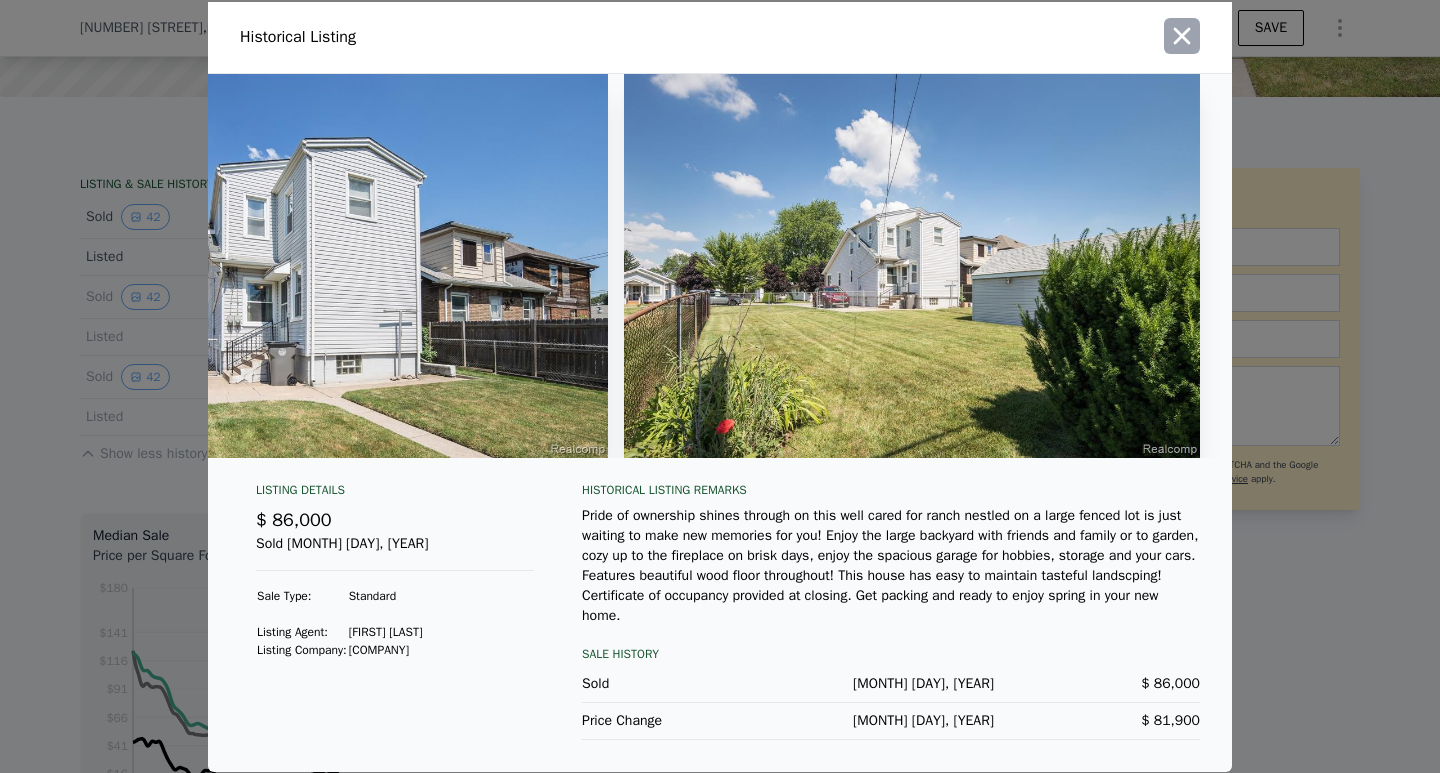click 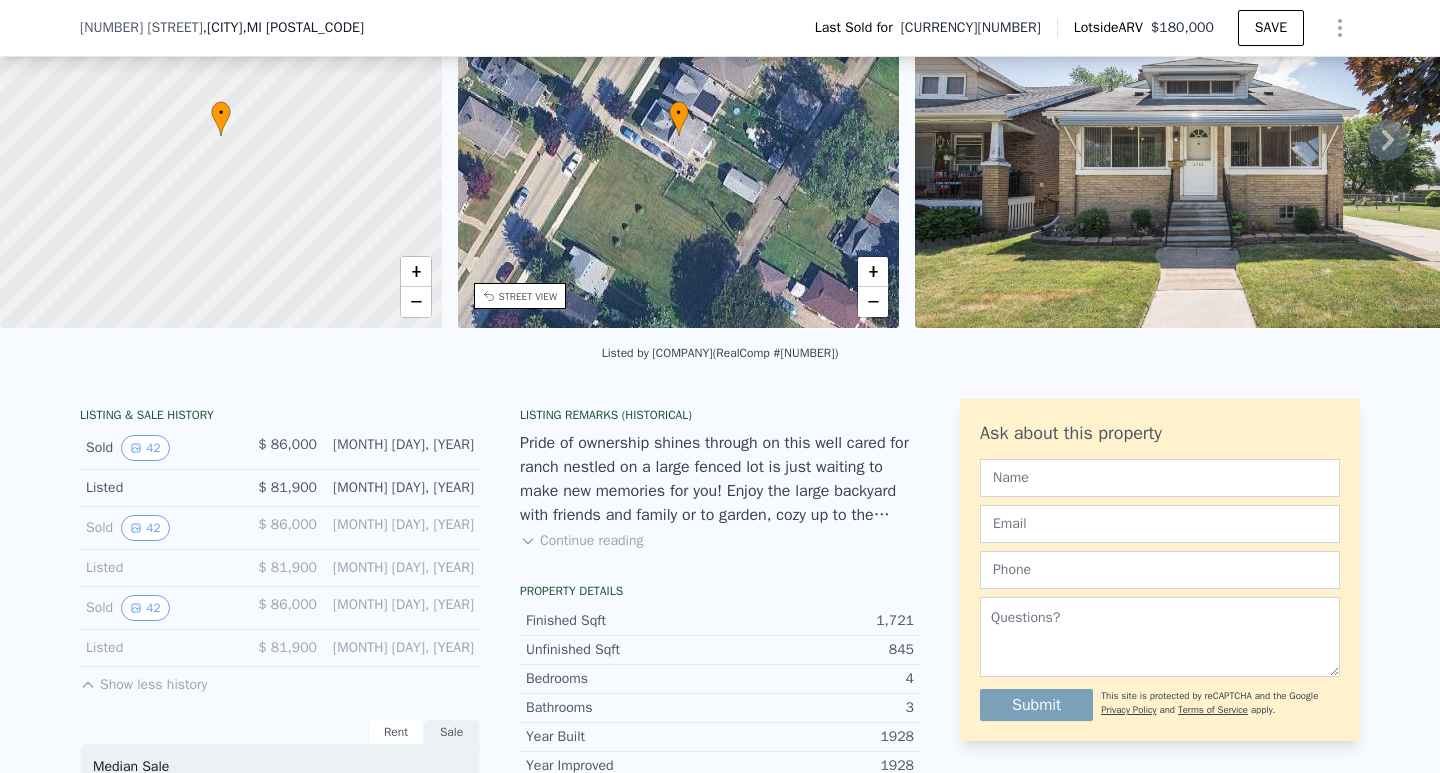 scroll, scrollTop: 100, scrollLeft: 0, axis: vertical 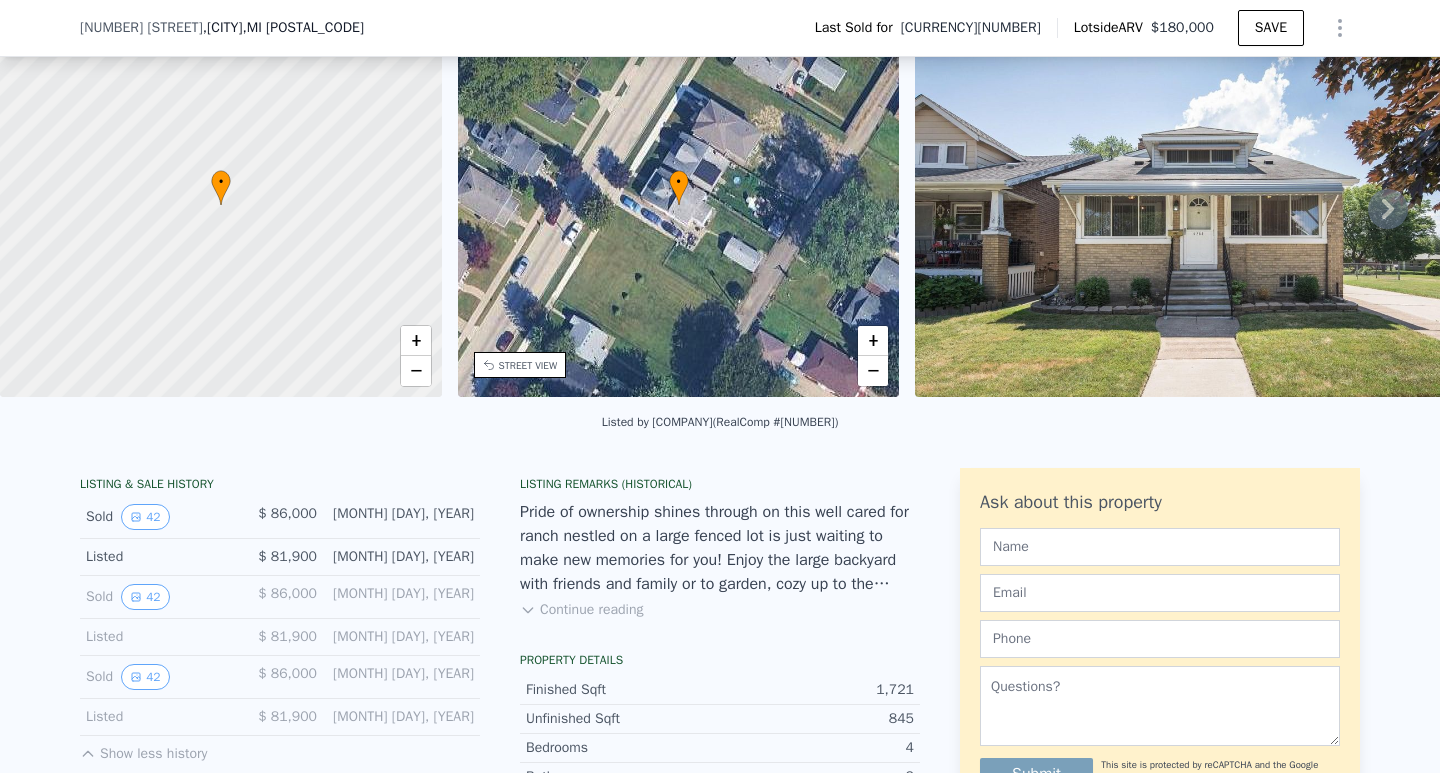 click on "4285 6th St" at bounding box center (141, 28) 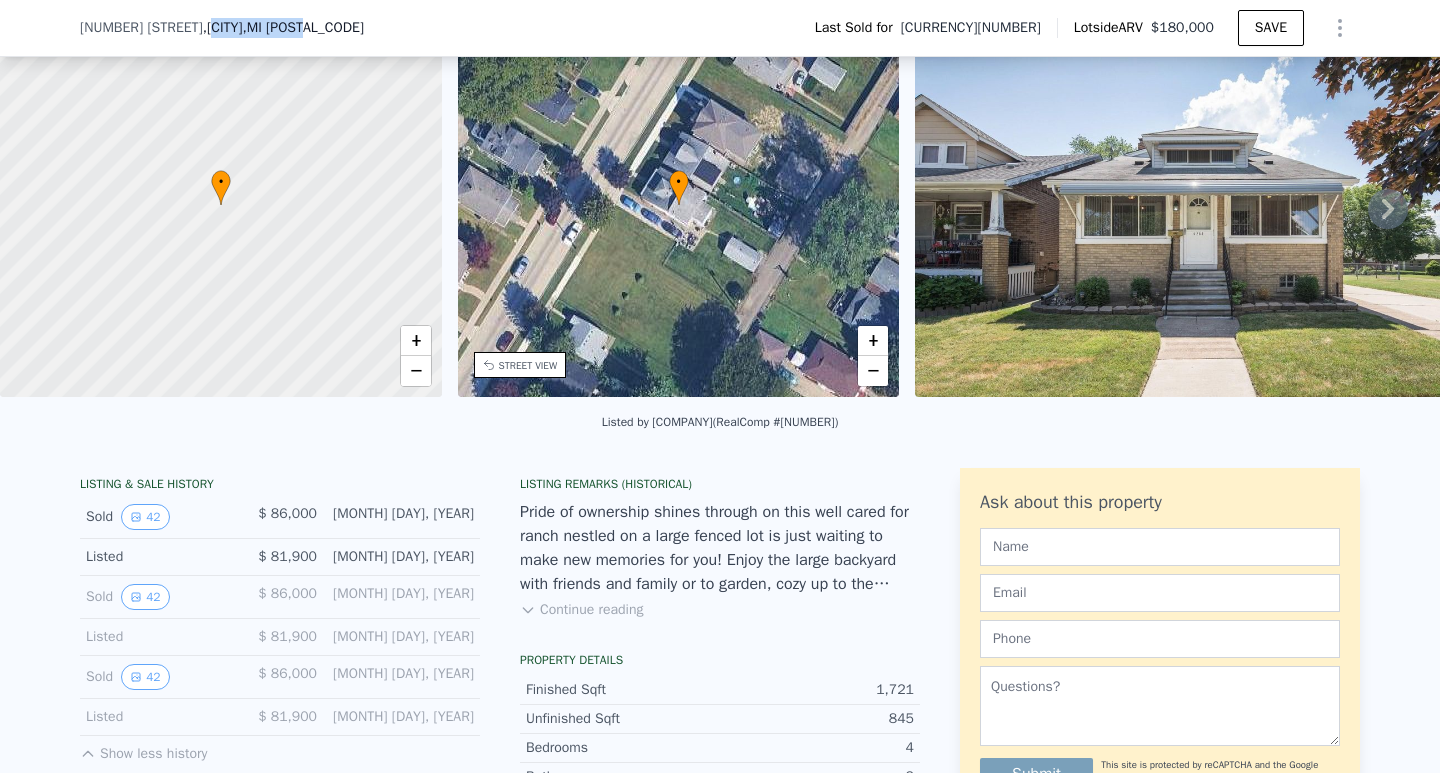 drag, startPoint x: 269, startPoint y: 26, endPoint x: 162, endPoint y: 20, distance: 107.16809 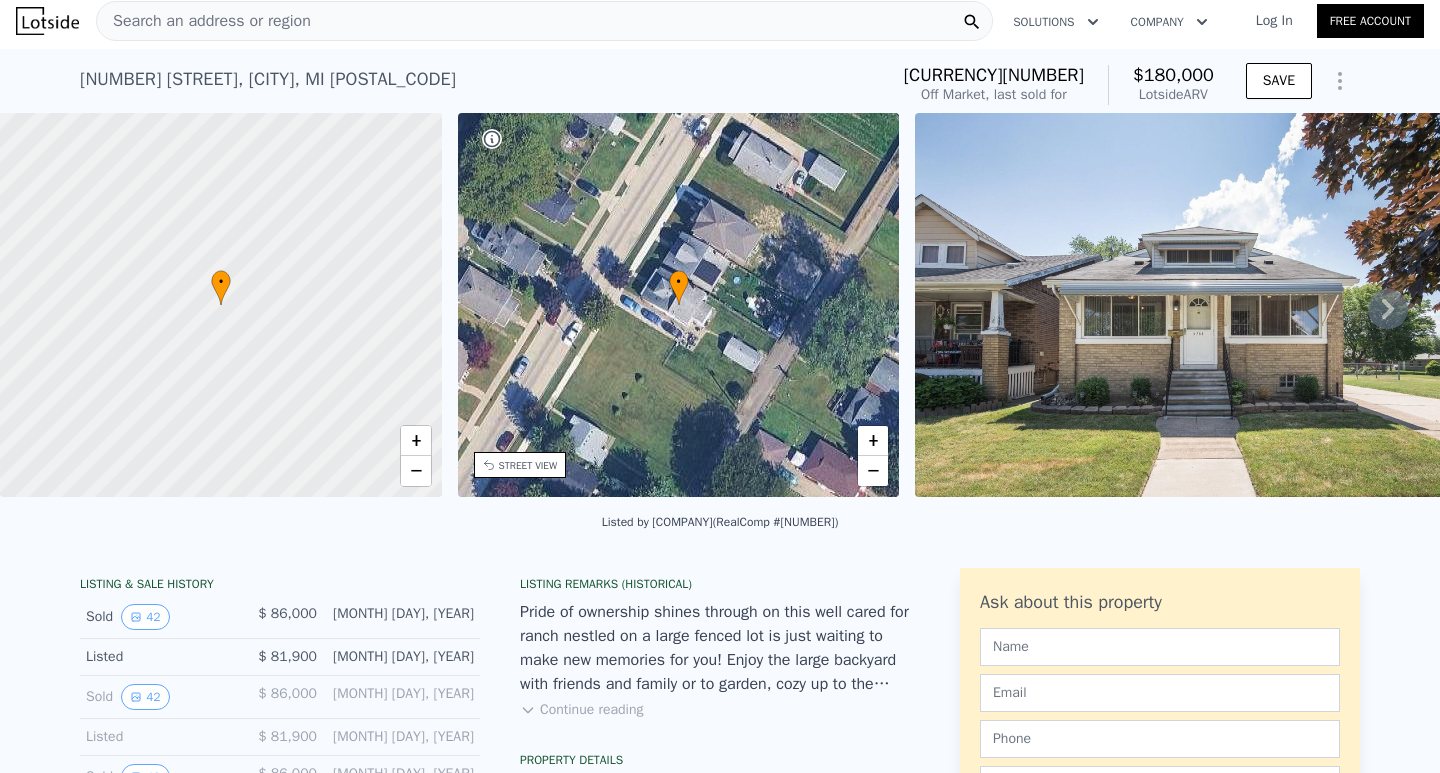 scroll, scrollTop: 0, scrollLeft: 0, axis: both 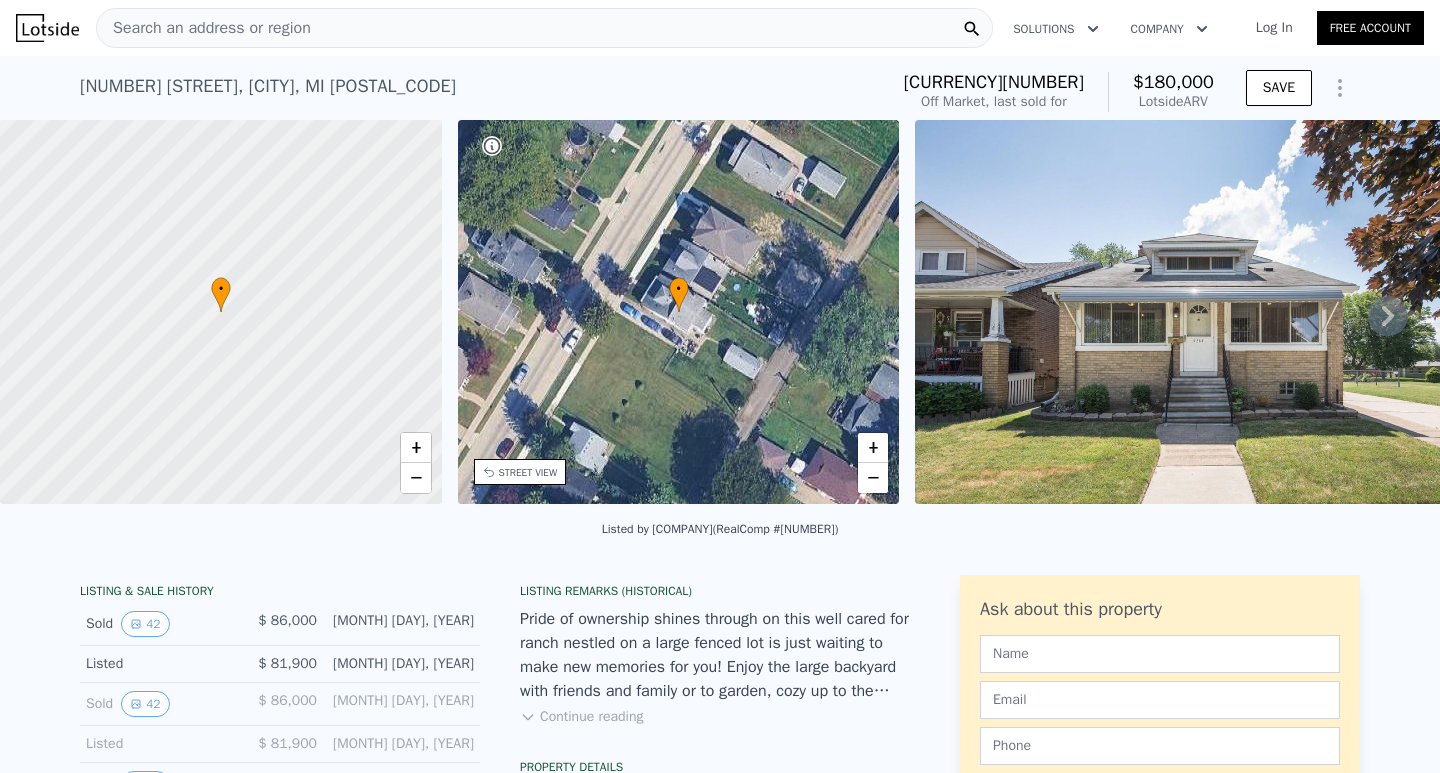 click on "Search an address or region" at bounding box center (544, 28) 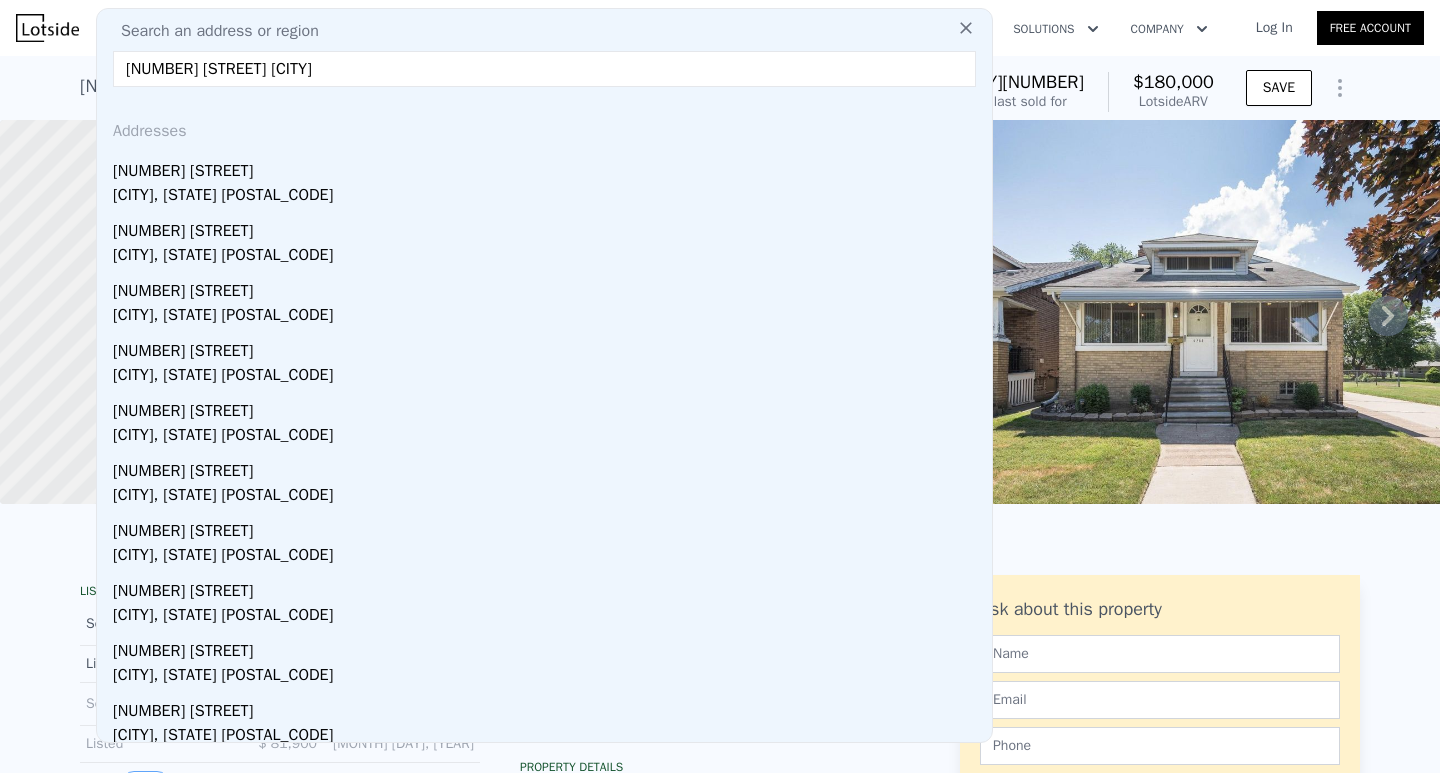 click on "4277 6th street ecorse" at bounding box center (544, 69) 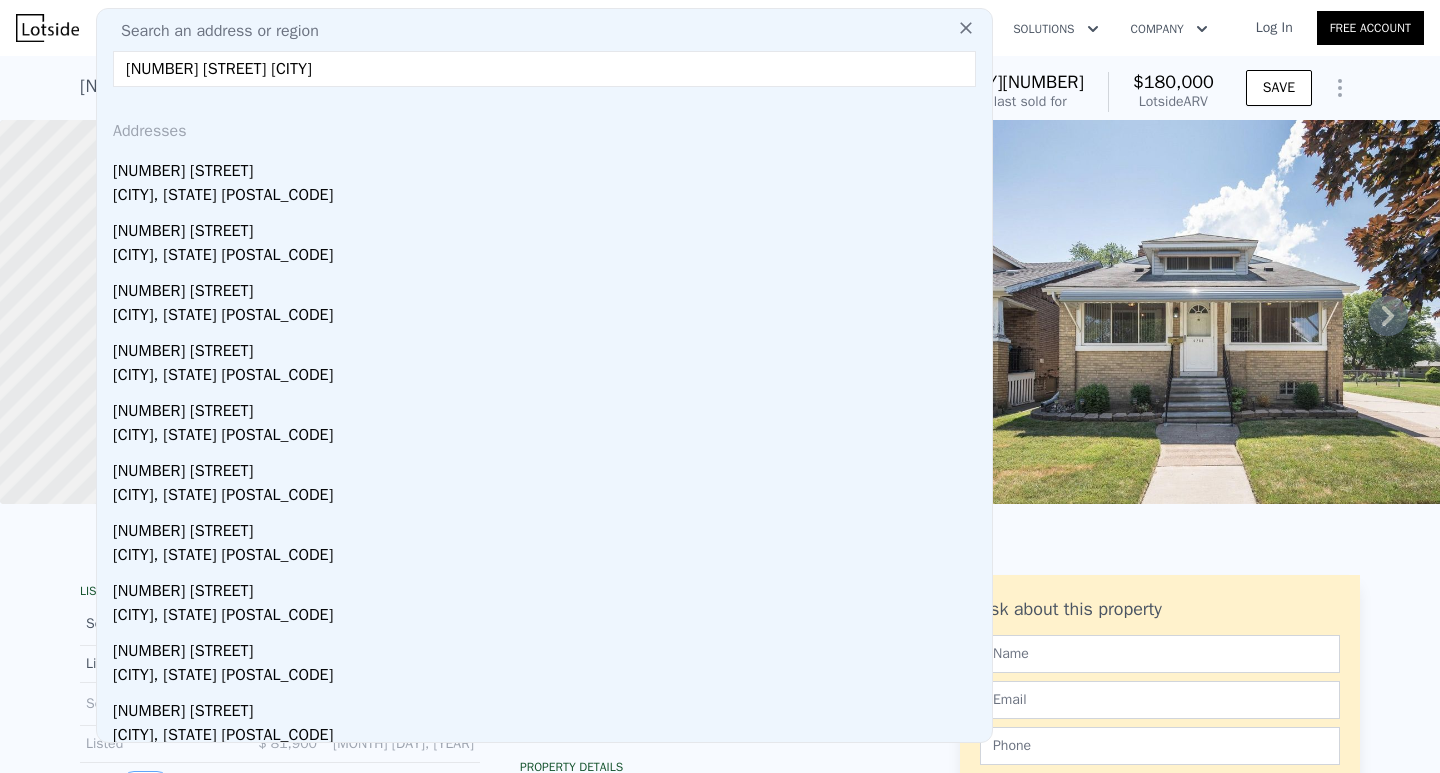 drag, startPoint x: 206, startPoint y: 71, endPoint x: 360, endPoint y: 77, distance: 154.11684 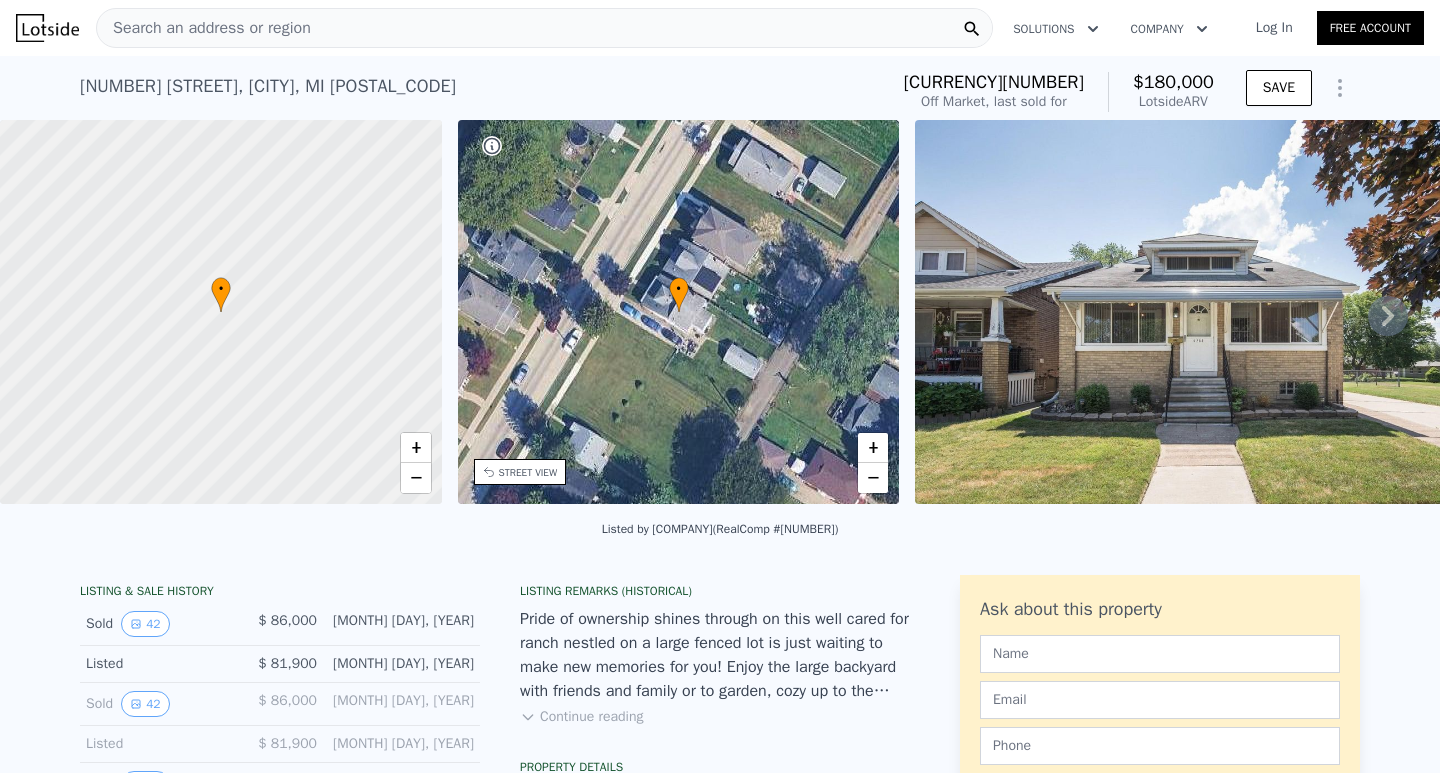 click on "•
+ −" at bounding box center [679, 312] 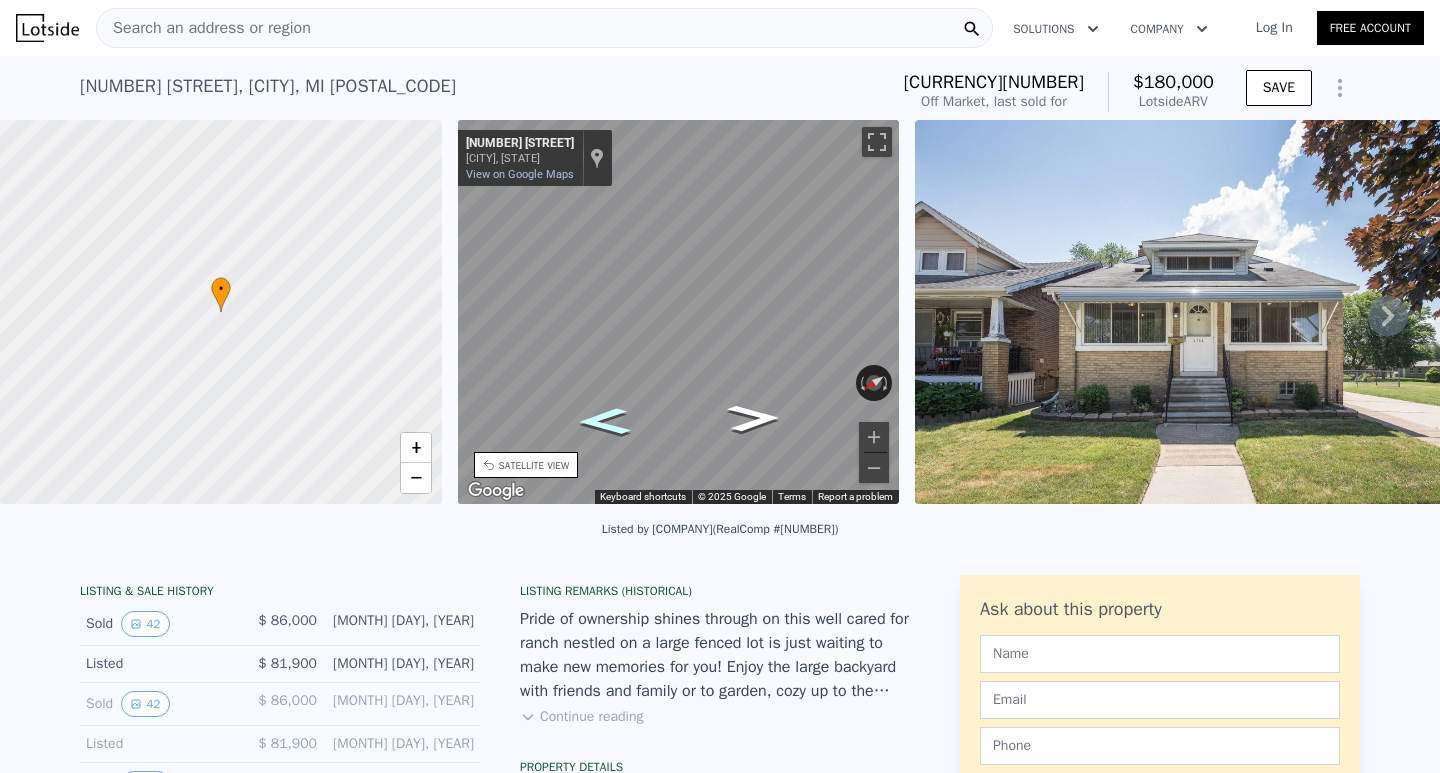 click 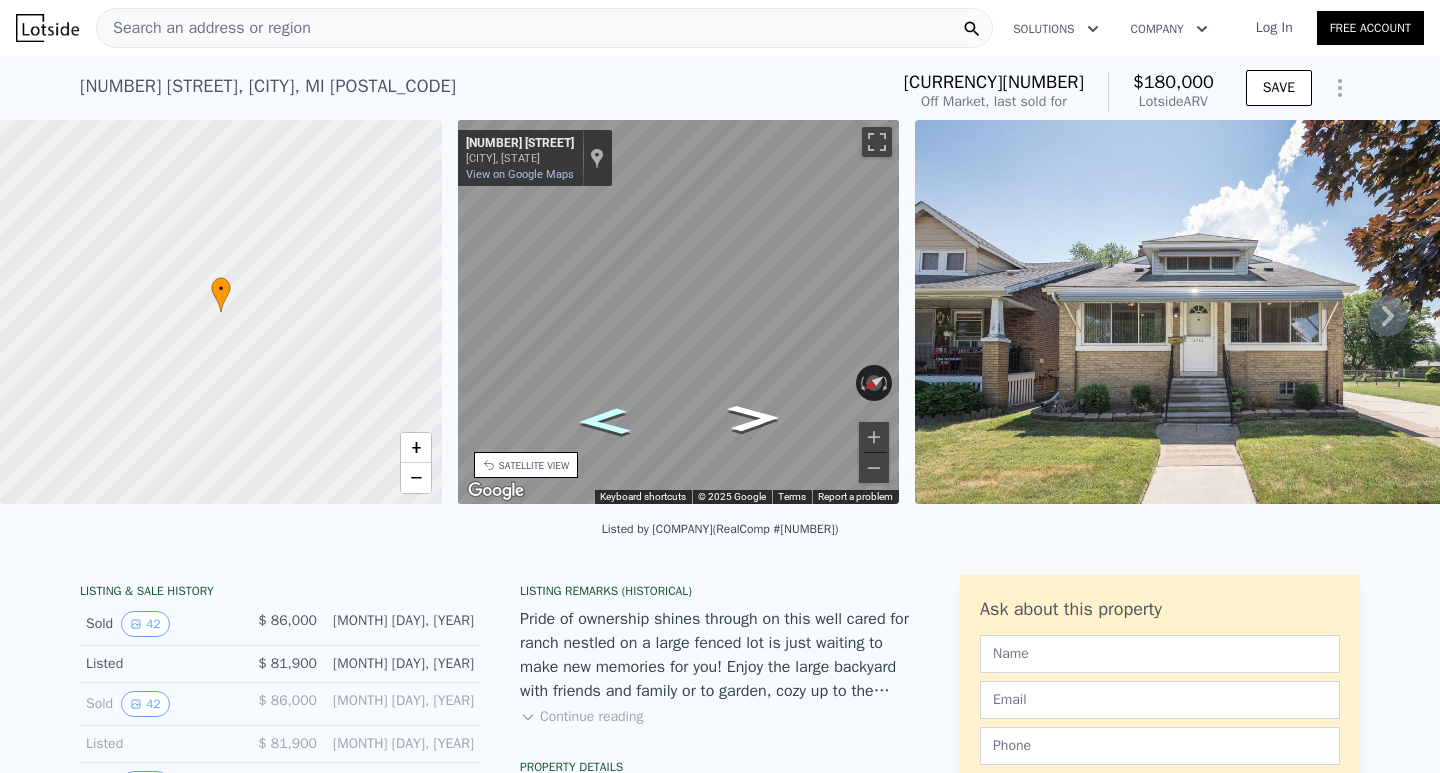 click 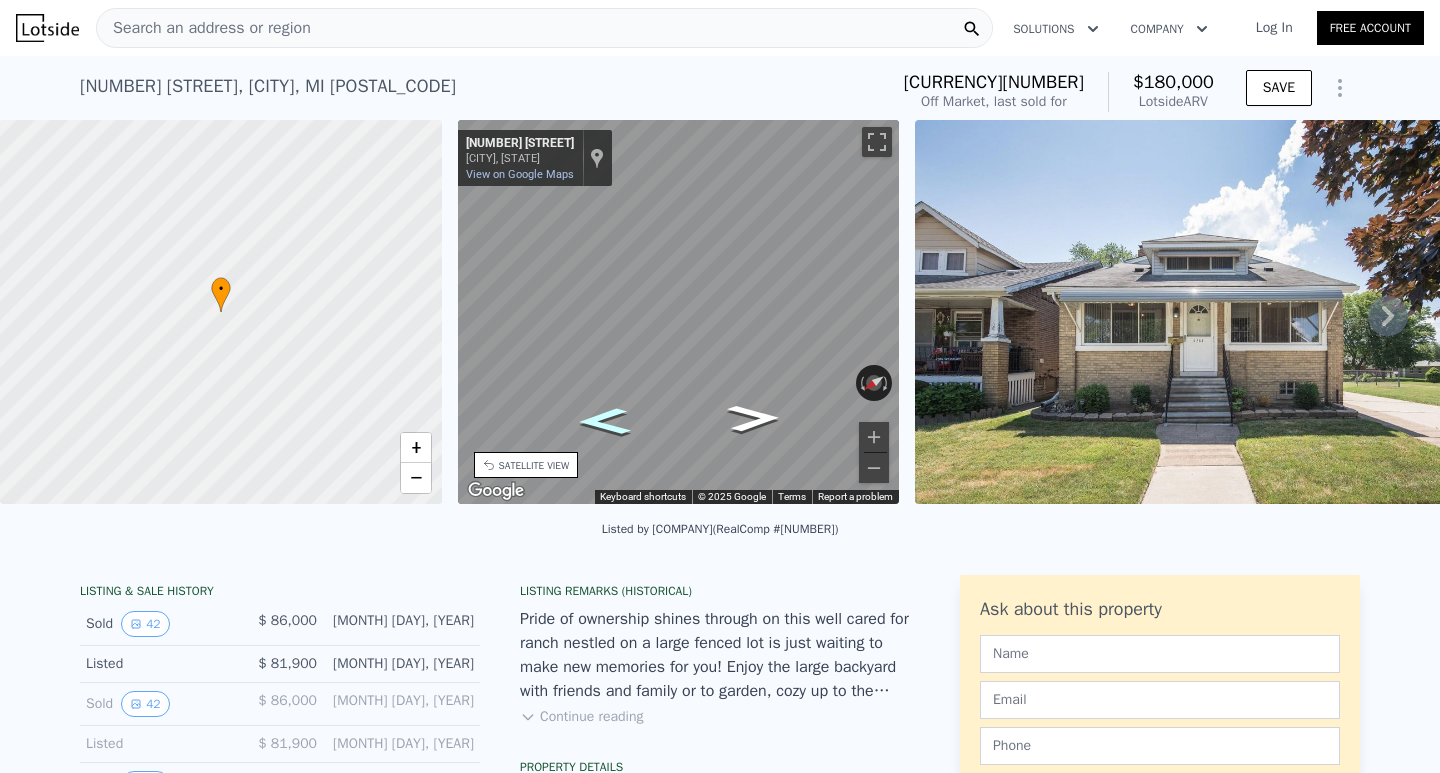 click 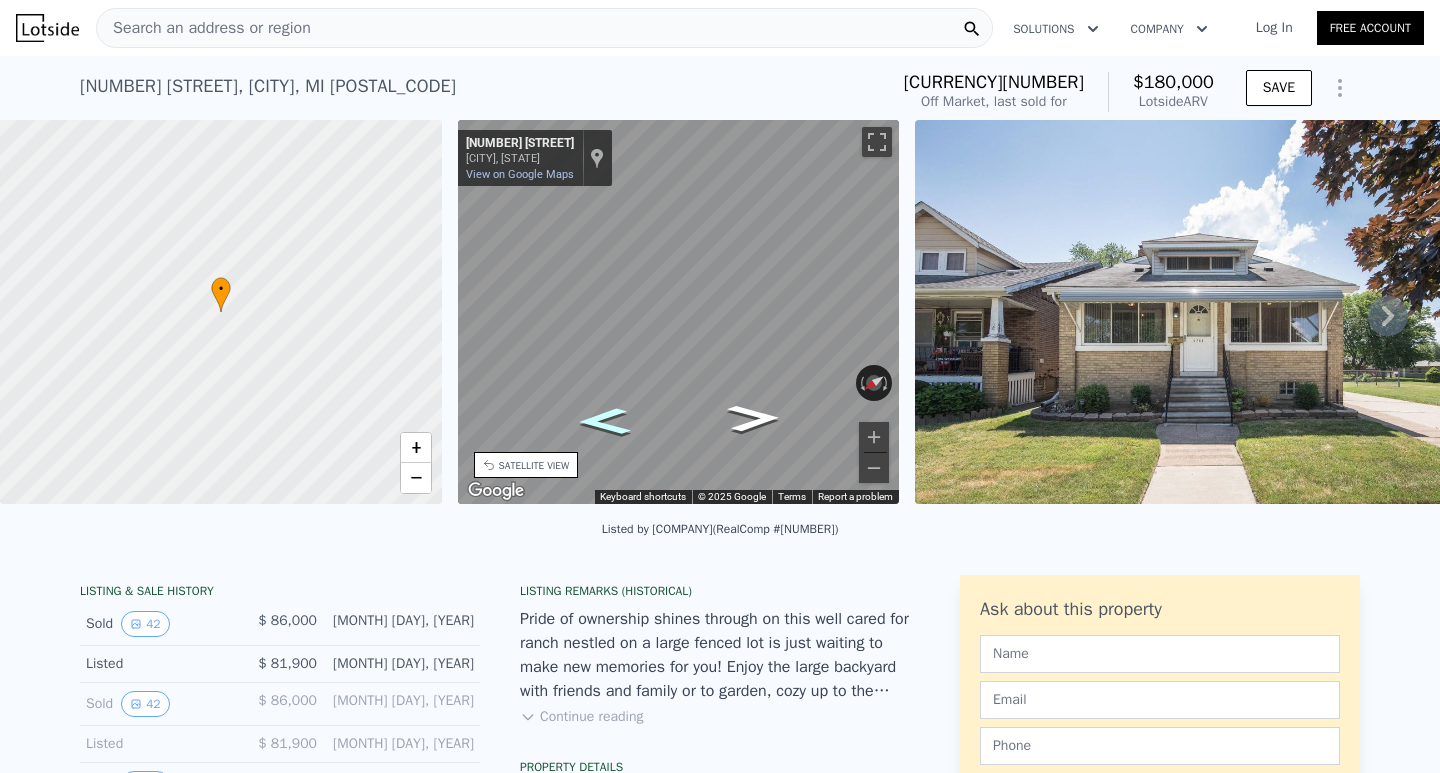 click 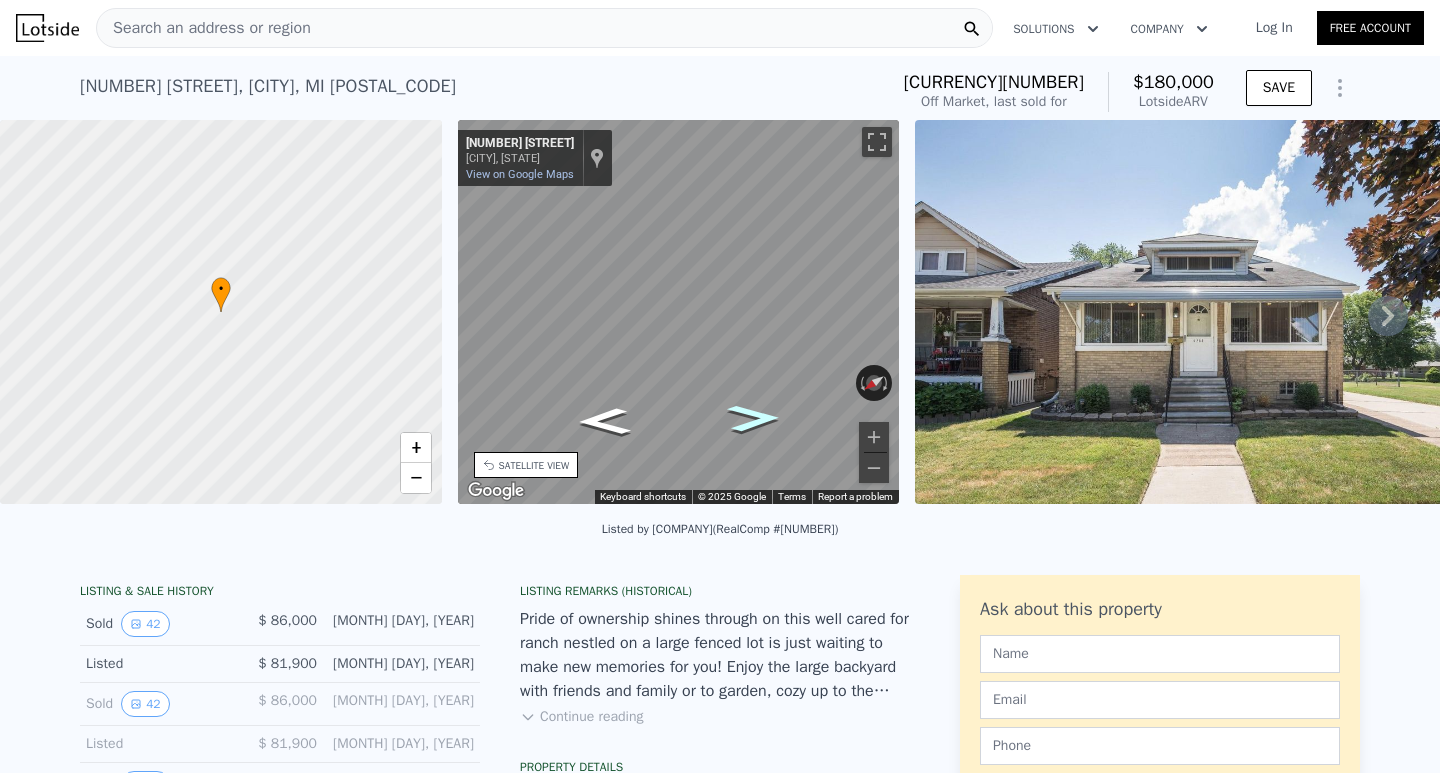click 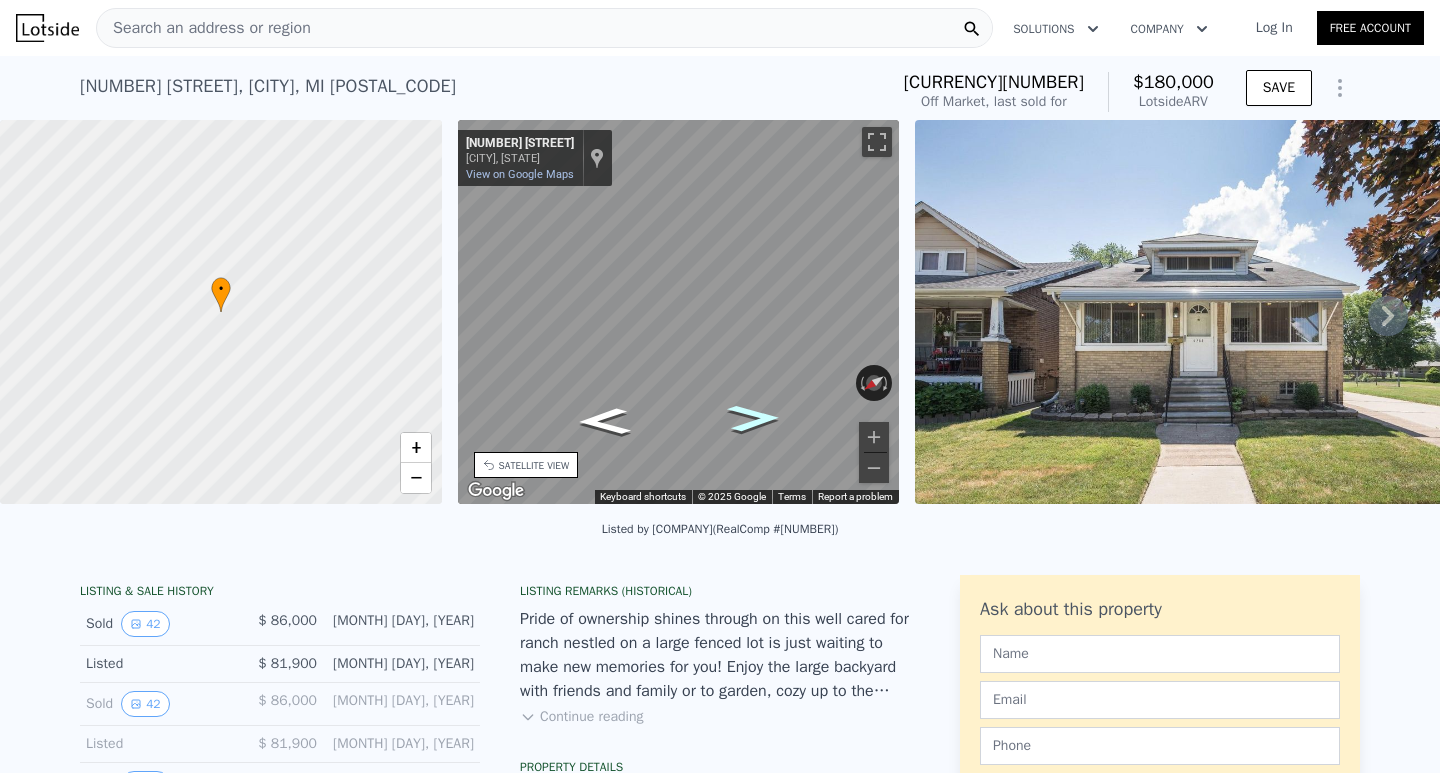 click 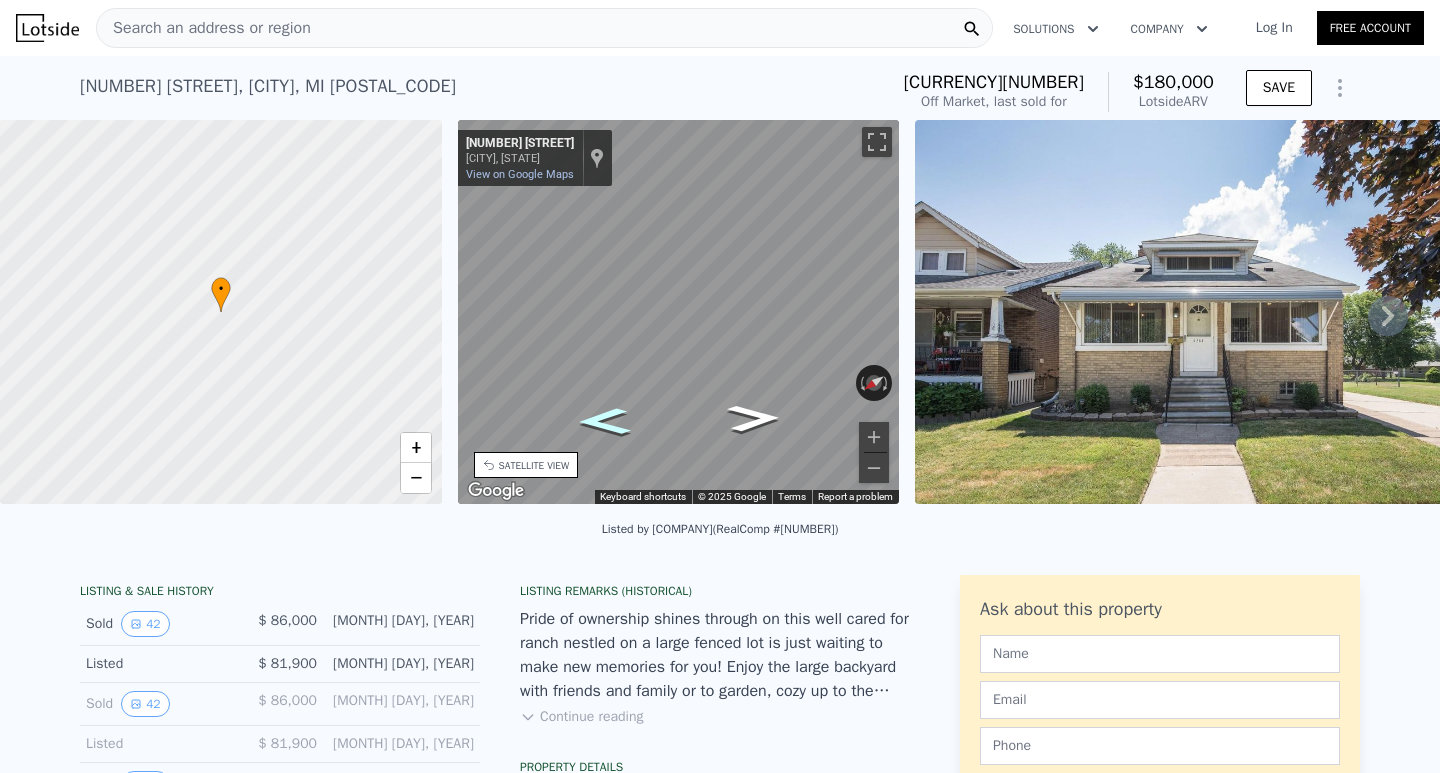click 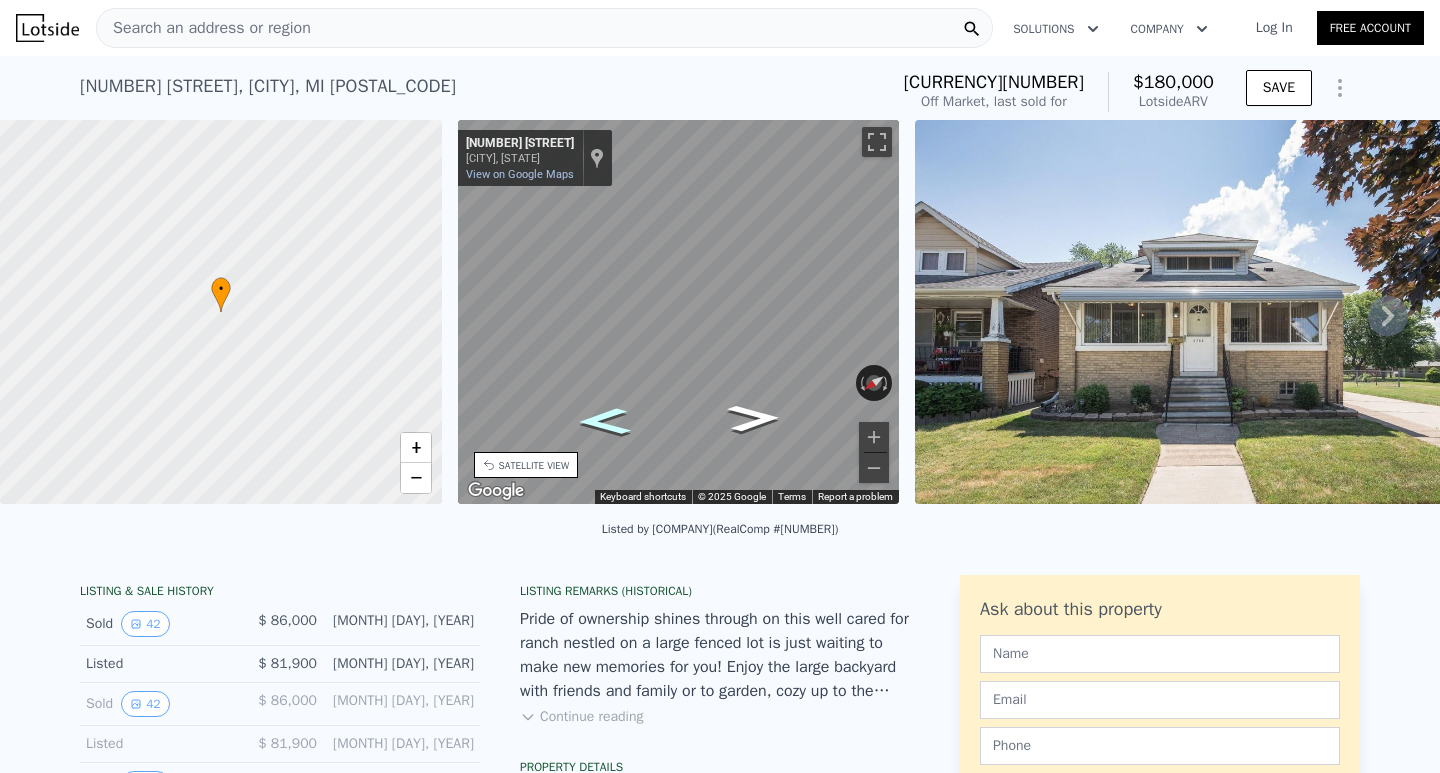 click 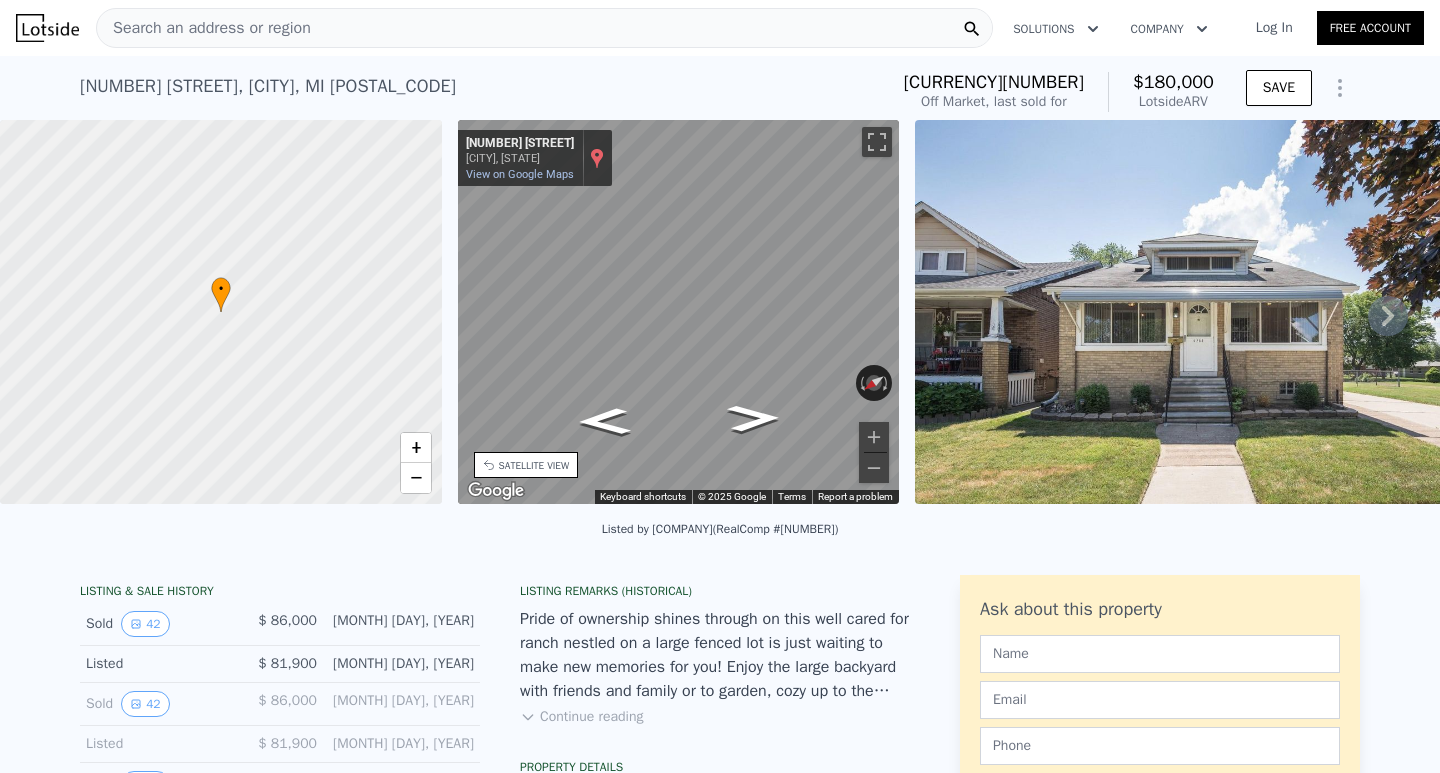 click at bounding box center (597, 158) 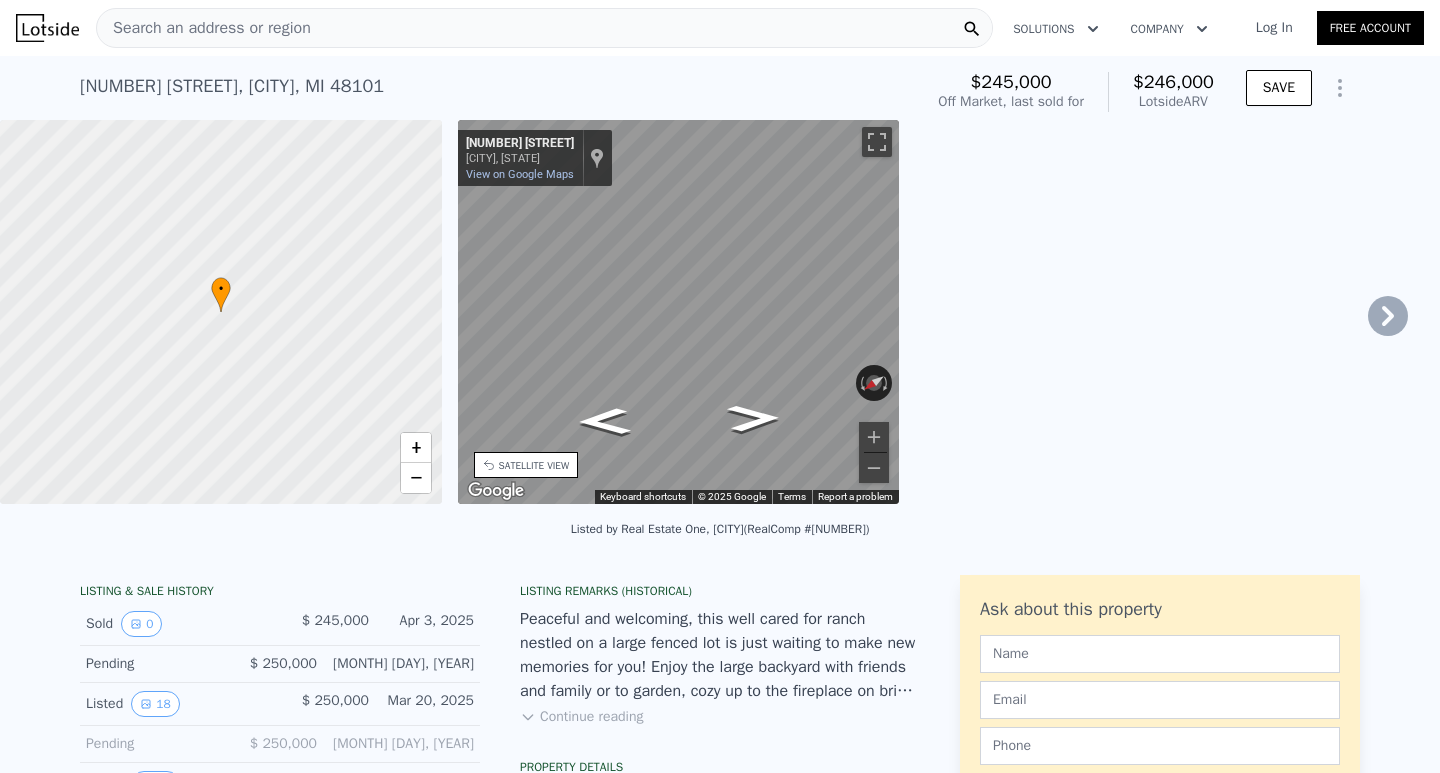 type on "3" 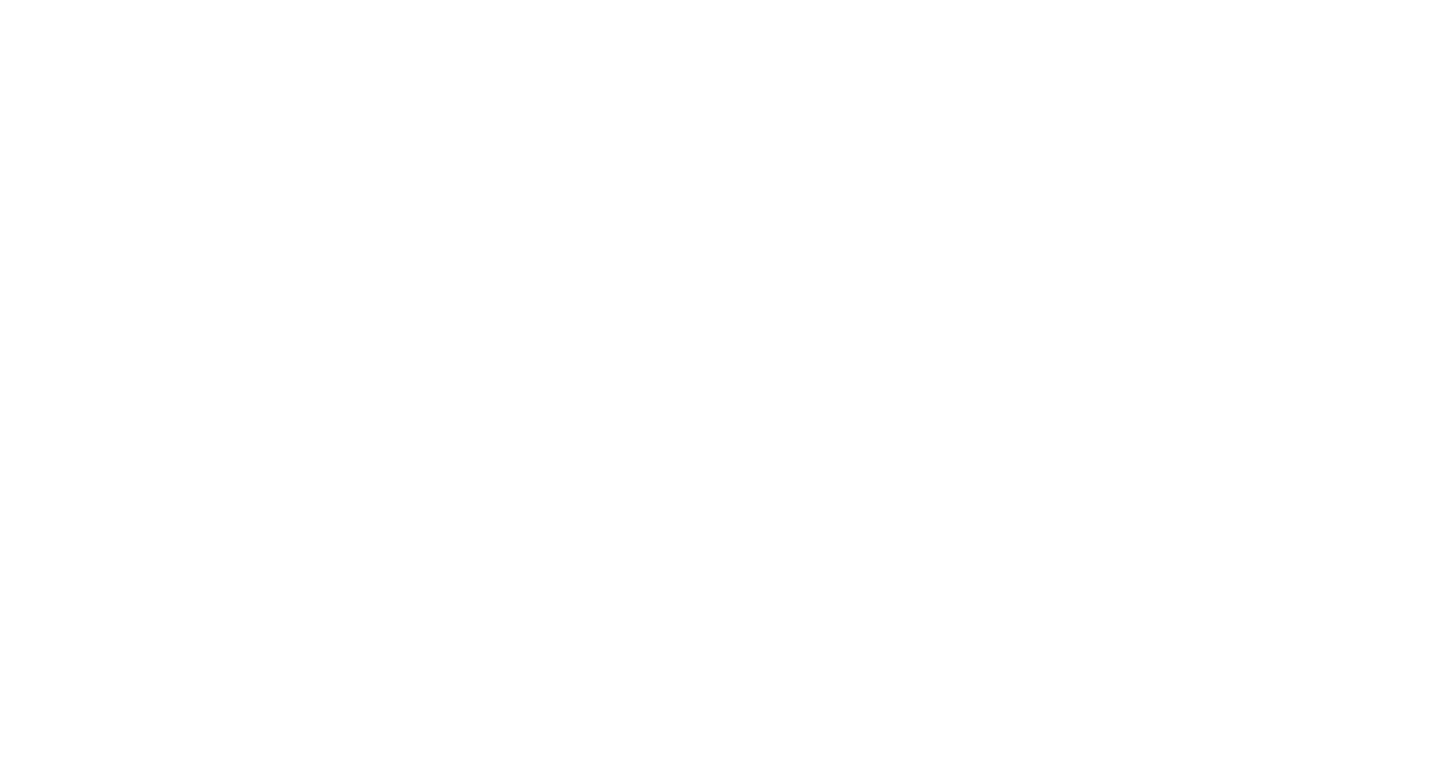 scroll, scrollTop: 0, scrollLeft: 0, axis: both 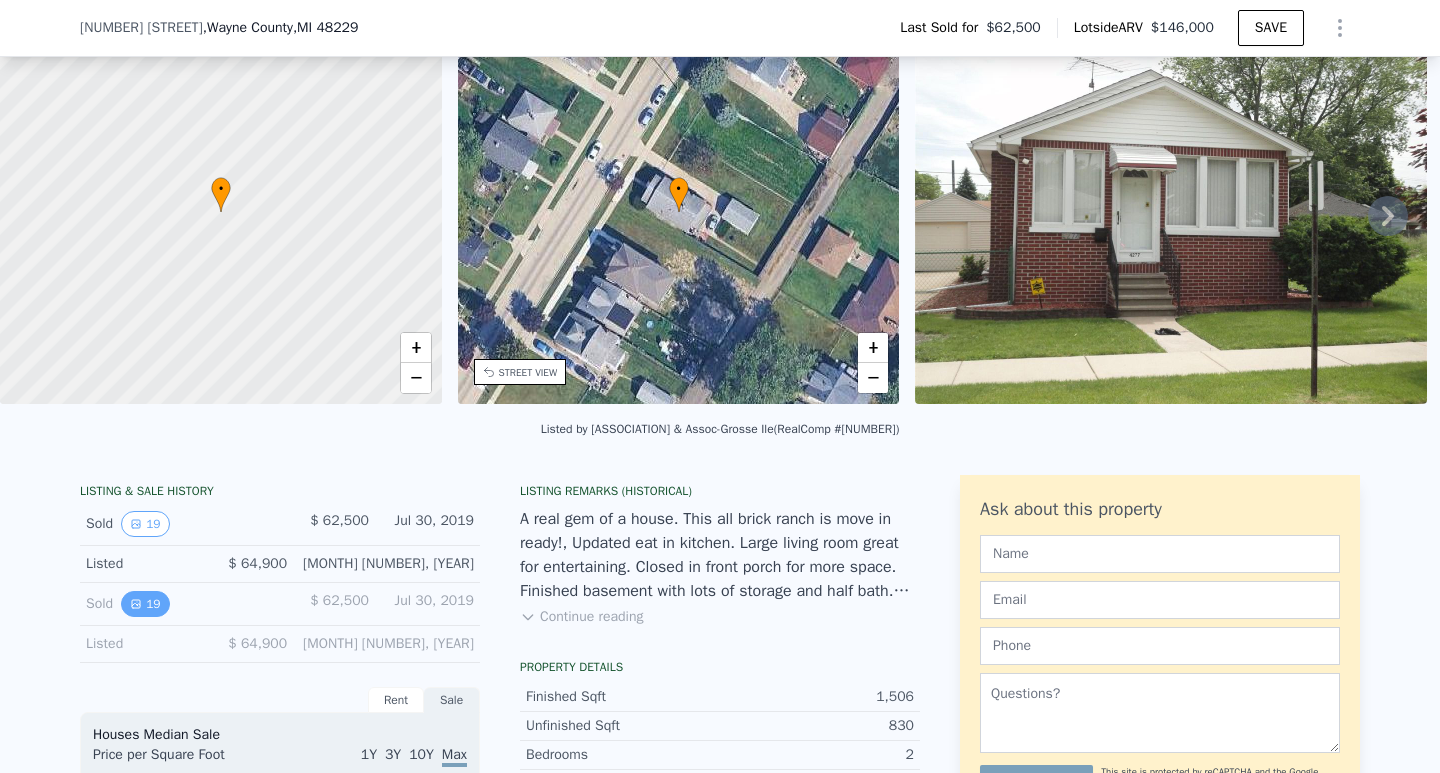 click on "19" at bounding box center (145, 604) 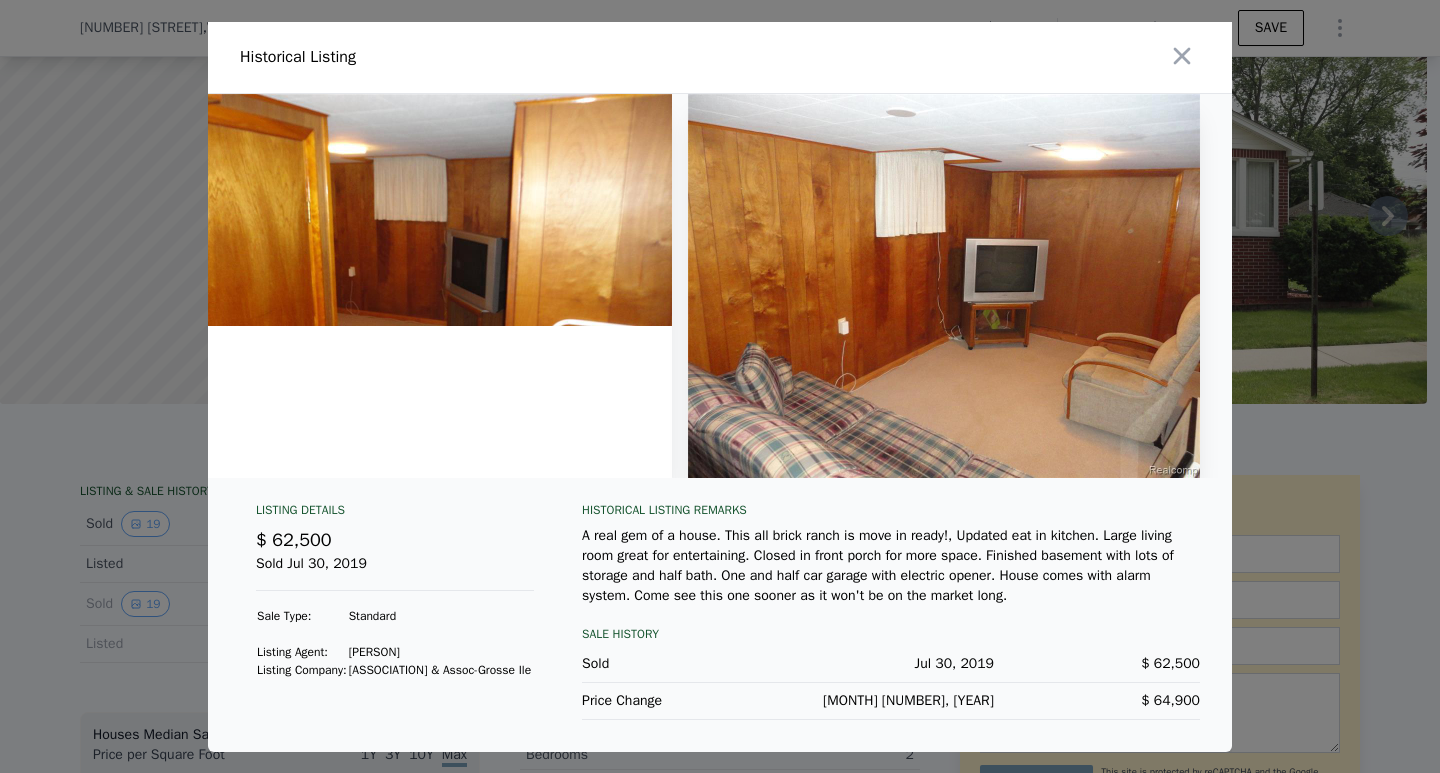 scroll, scrollTop: 0, scrollLeft: 8848, axis: horizontal 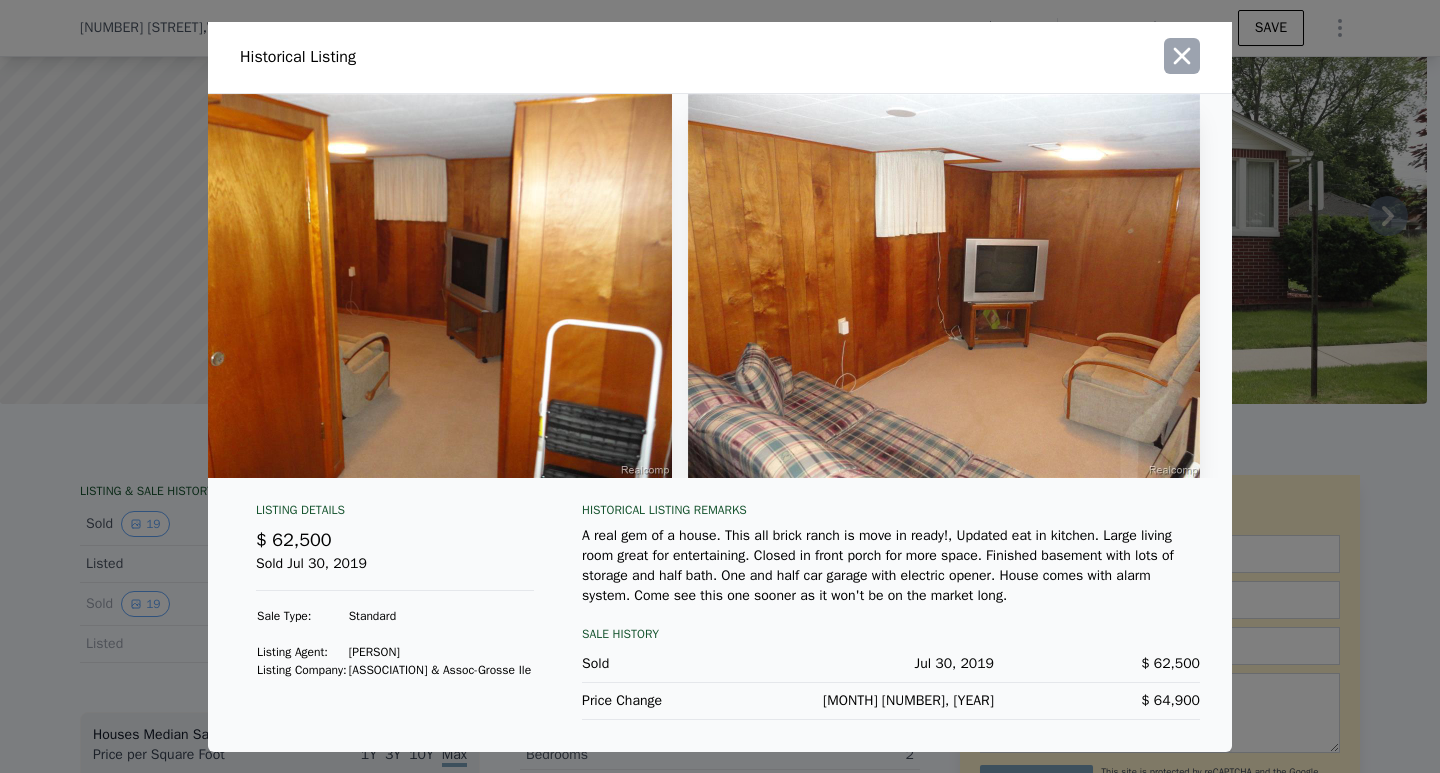 click 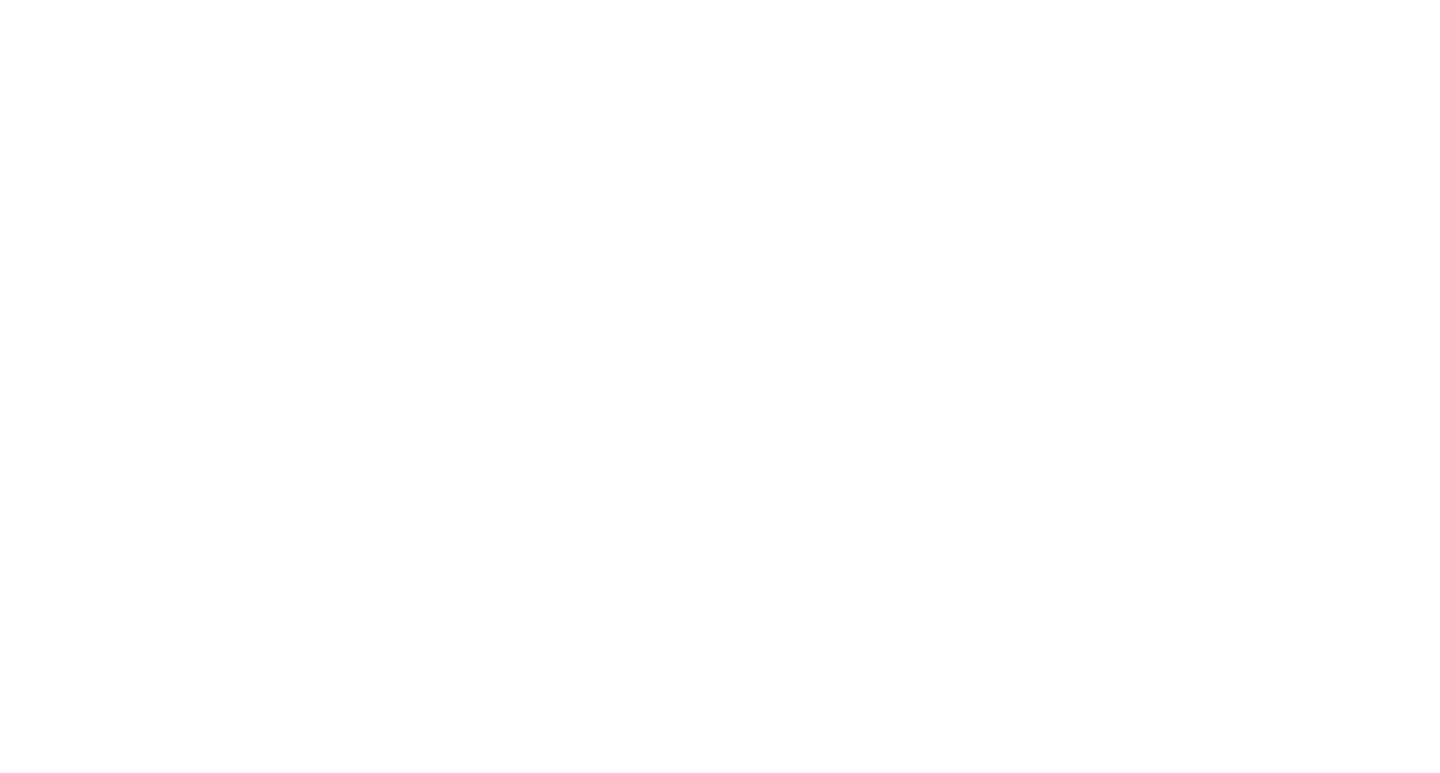 scroll, scrollTop: 0, scrollLeft: 0, axis: both 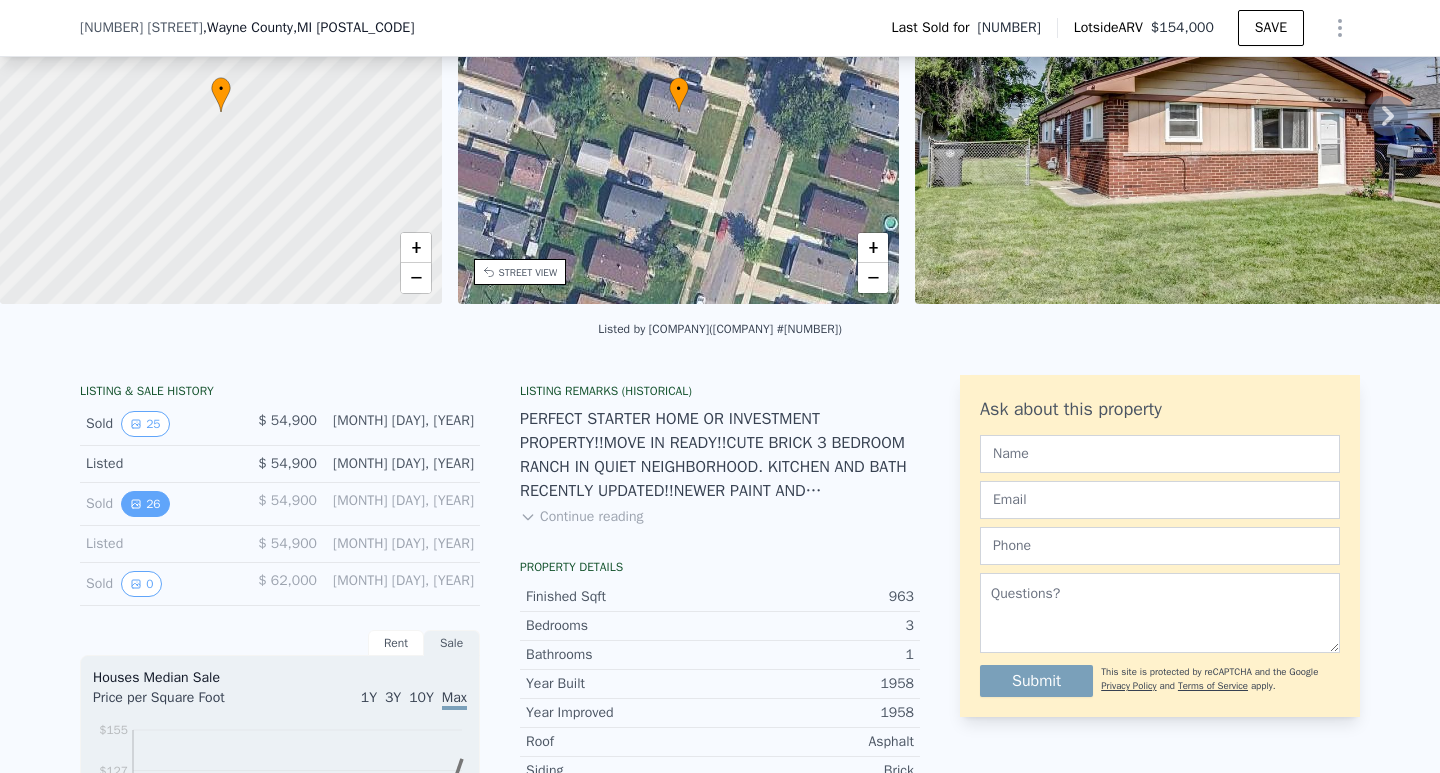 click 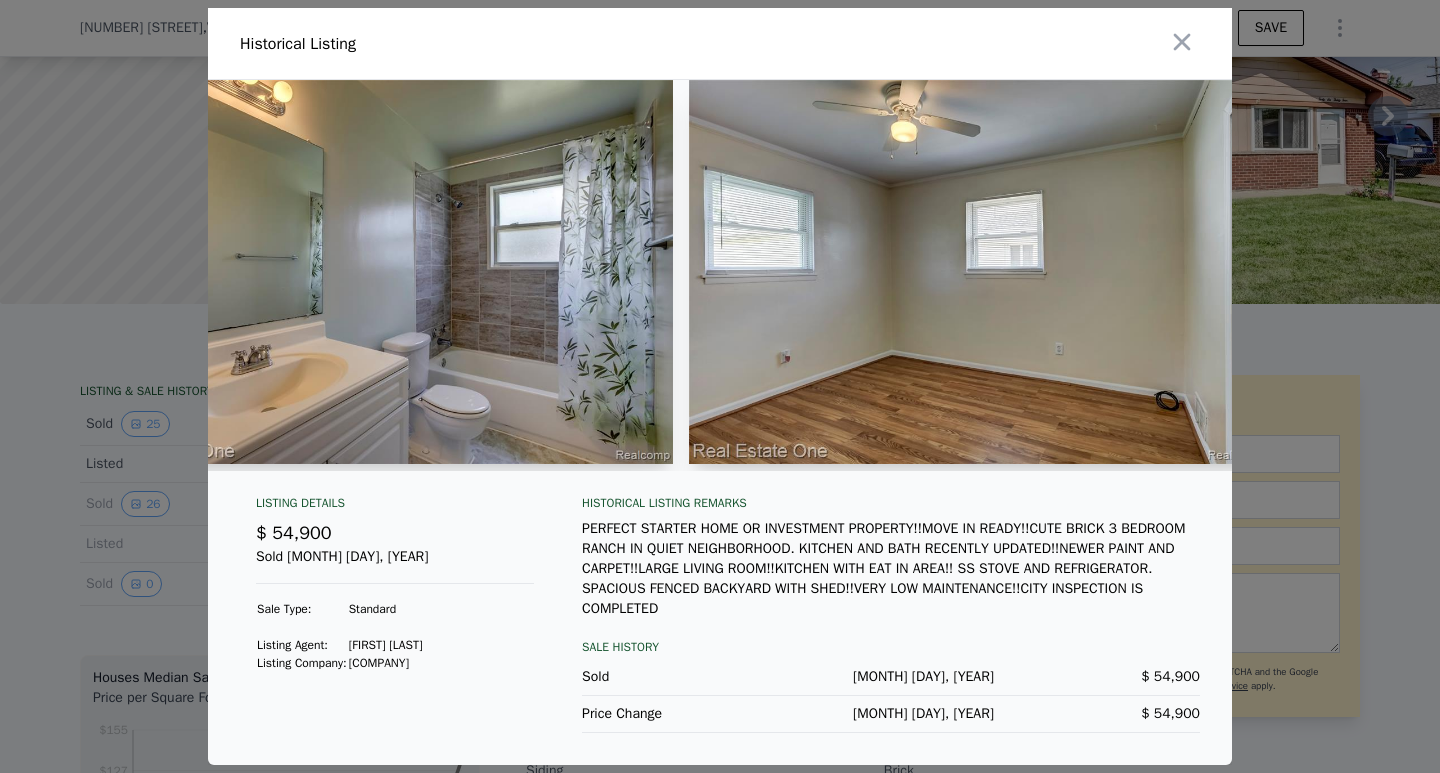 scroll, scrollTop: 0, scrollLeft: 10821, axis: horizontal 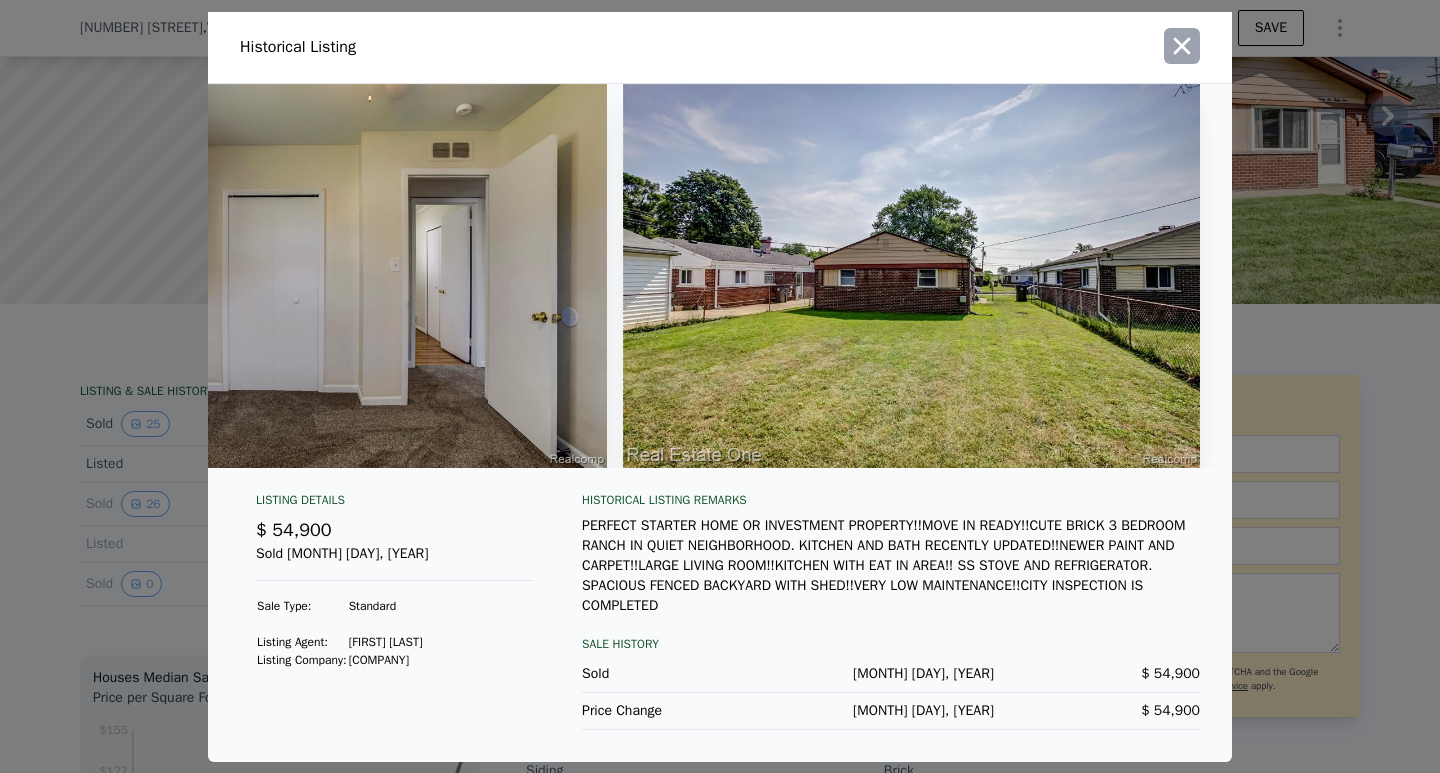 click 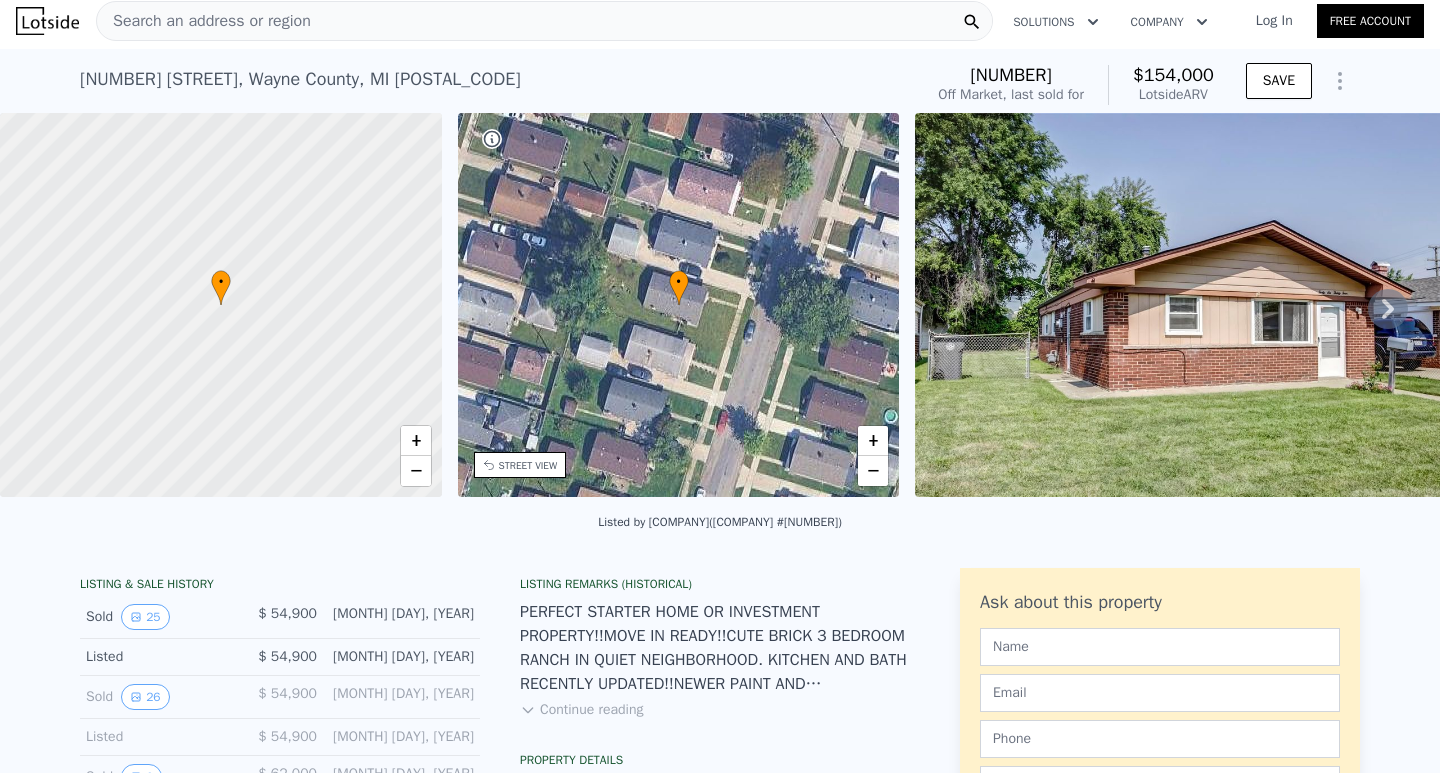 scroll, scrollTop: 0, scrollLeft: 0, axis: both 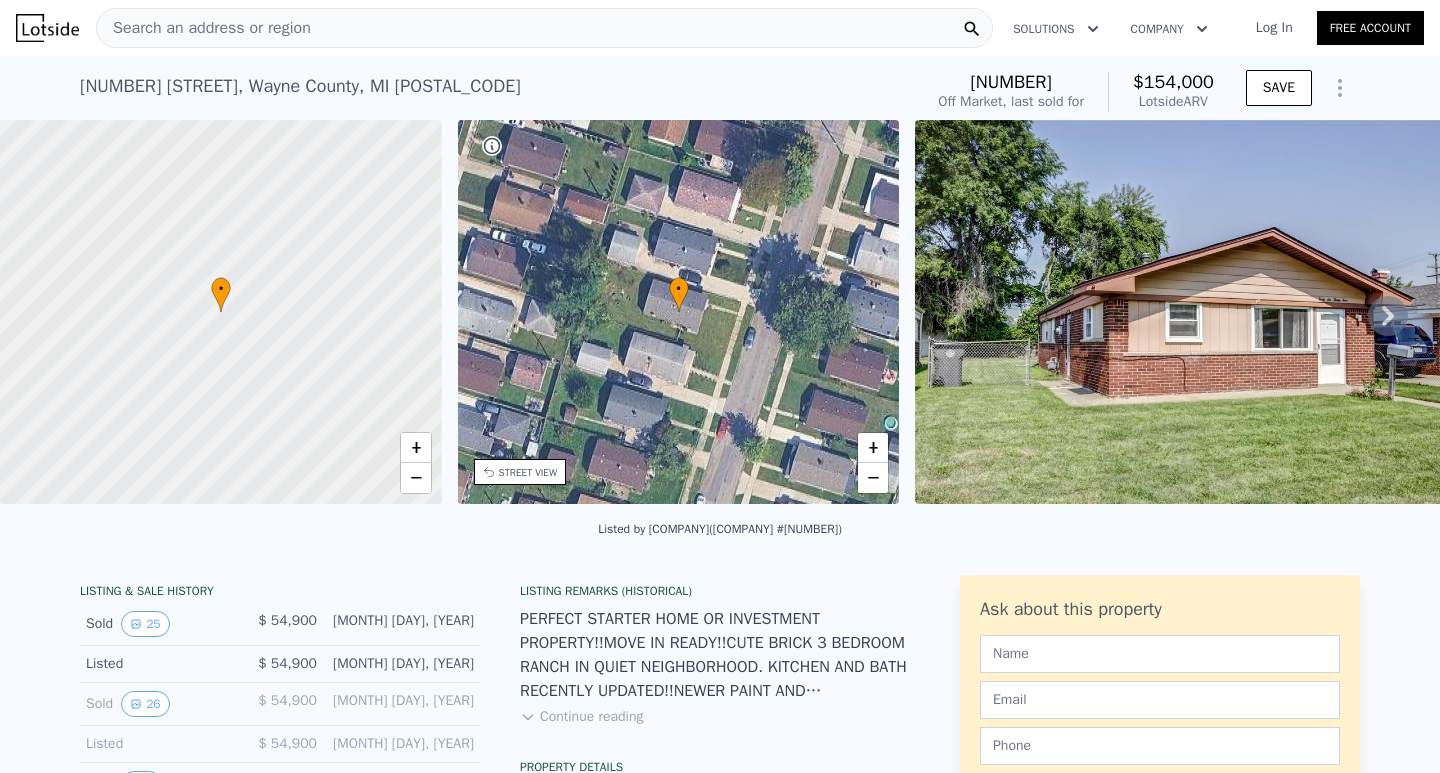click on "Search an address or region" at bounding box center (544, 28) 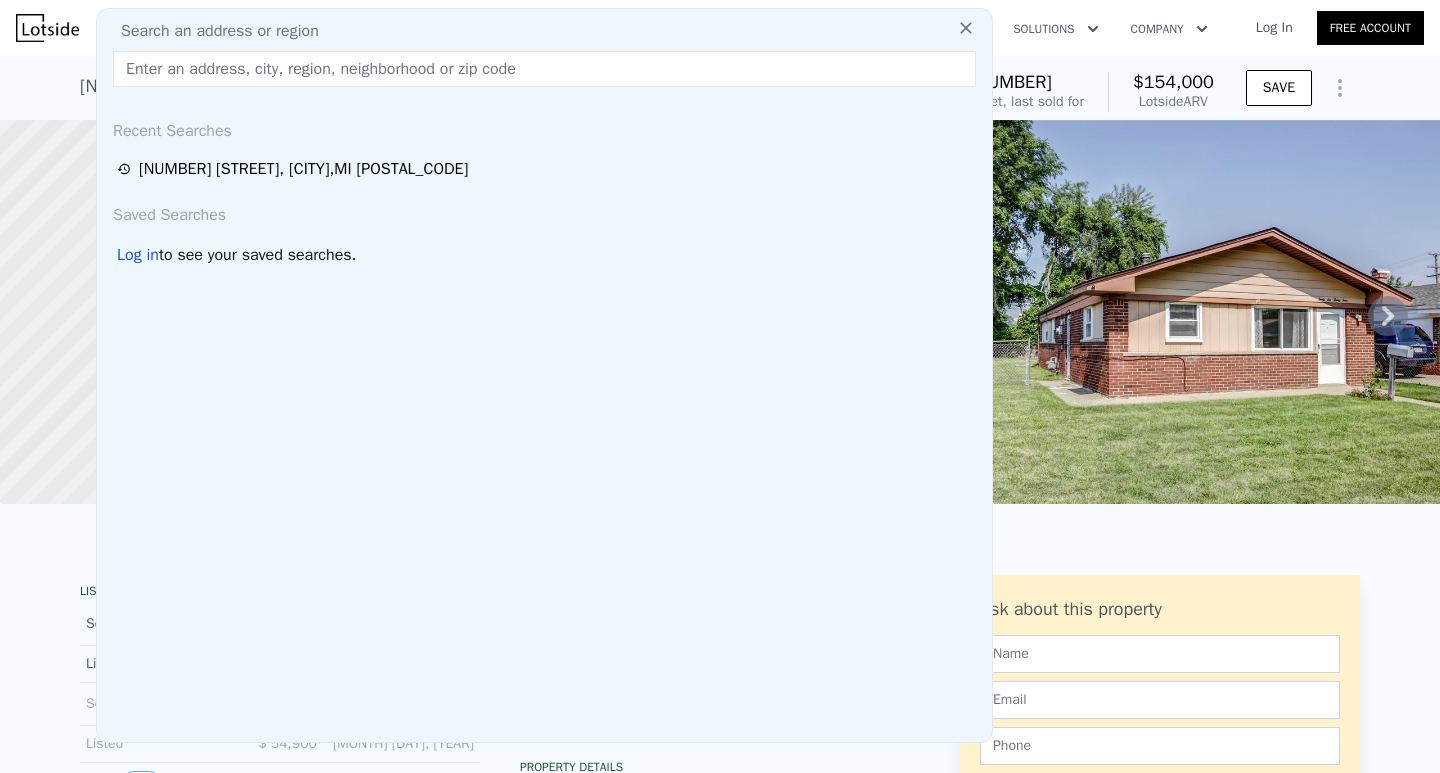 click on "Search an address or region" at bounding box center [544, 31] 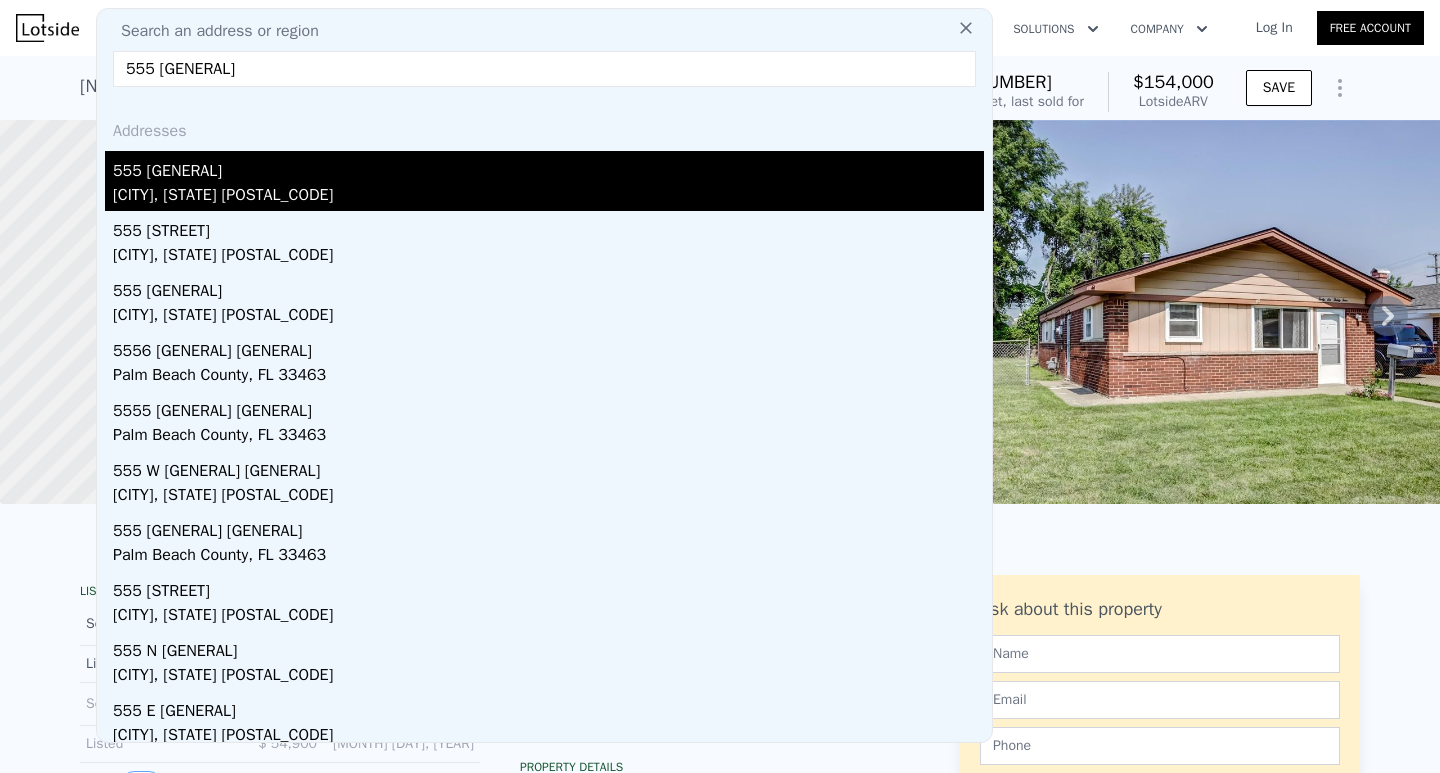 type on "555 lake shore st gro" 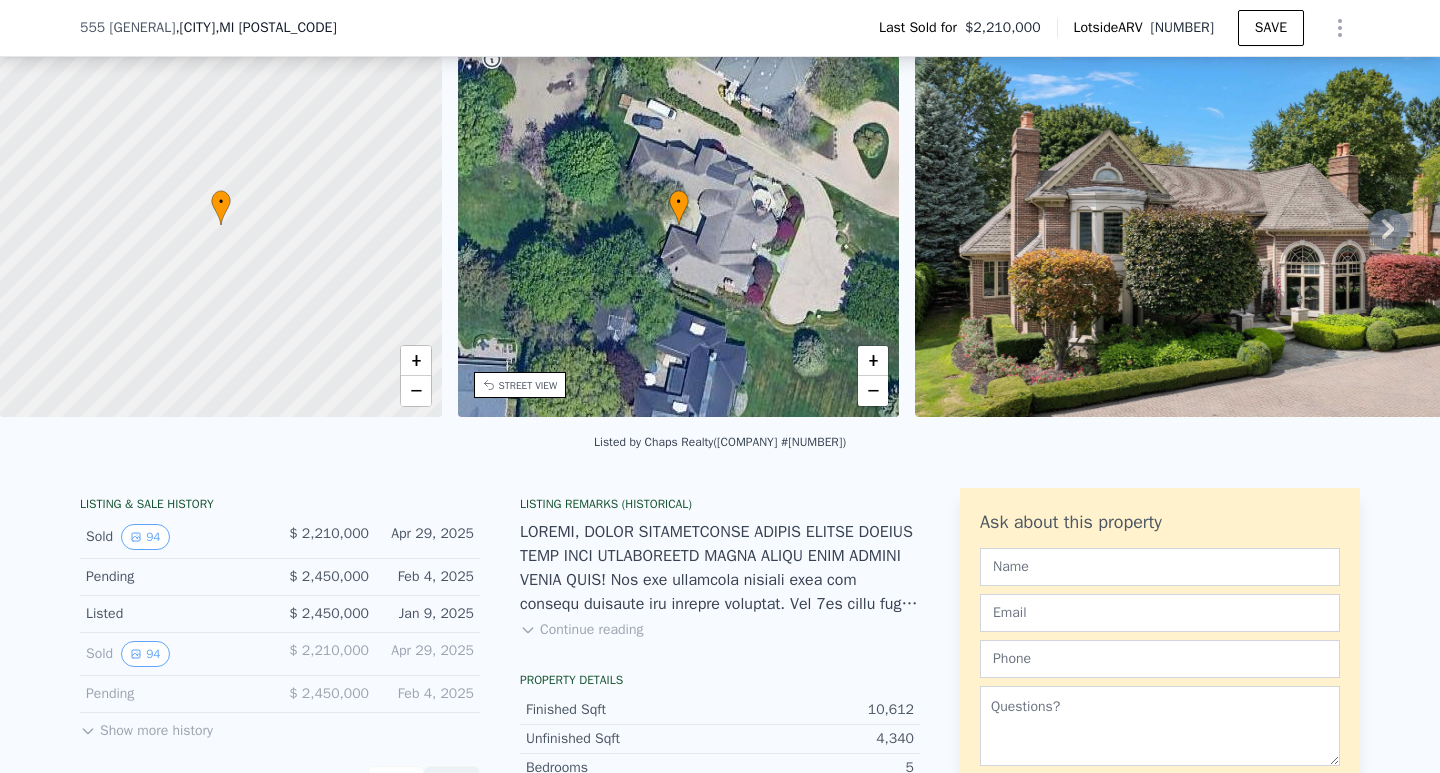 scroll, scrollTop: 93, scrollLeft: 0, axis: vertical 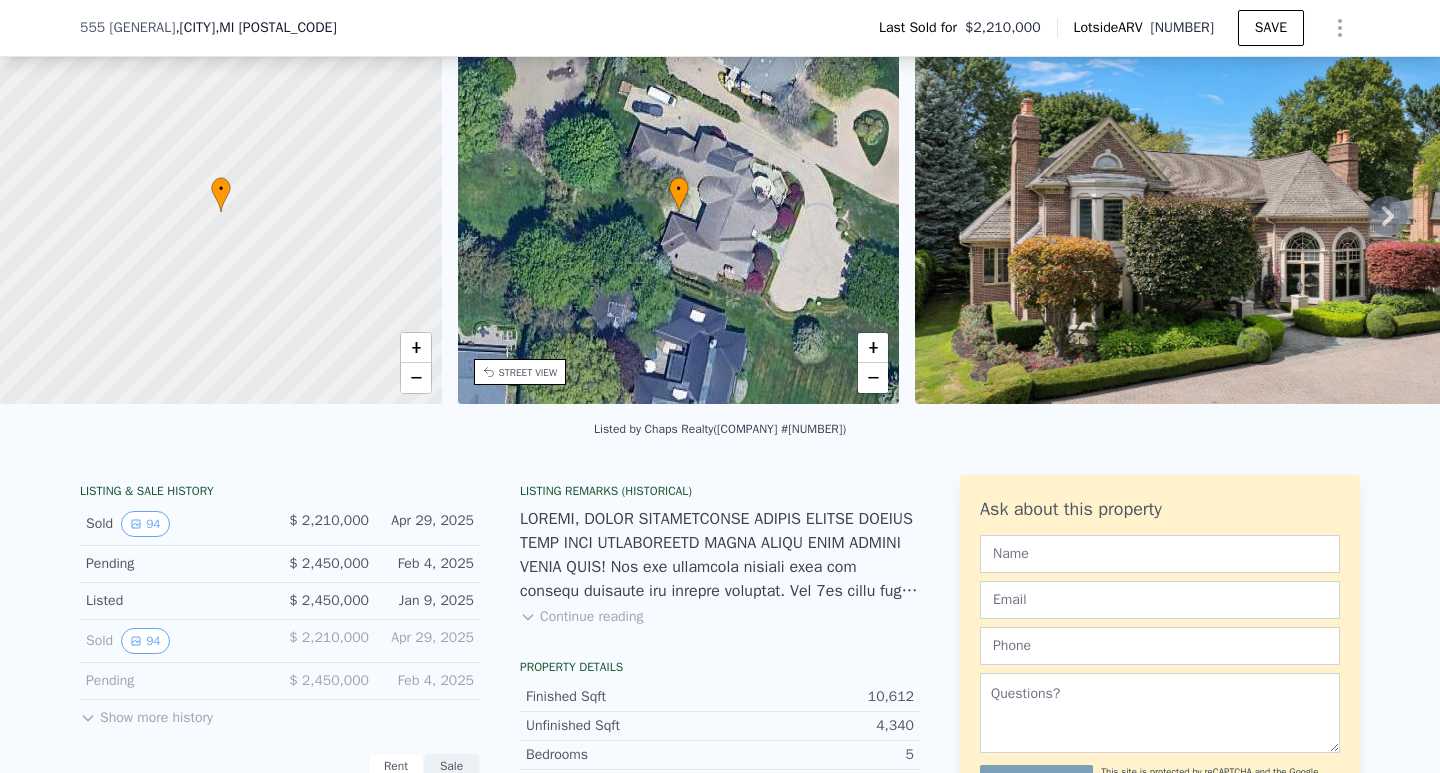 click on "Show more history" at bounding box center [146, 714] 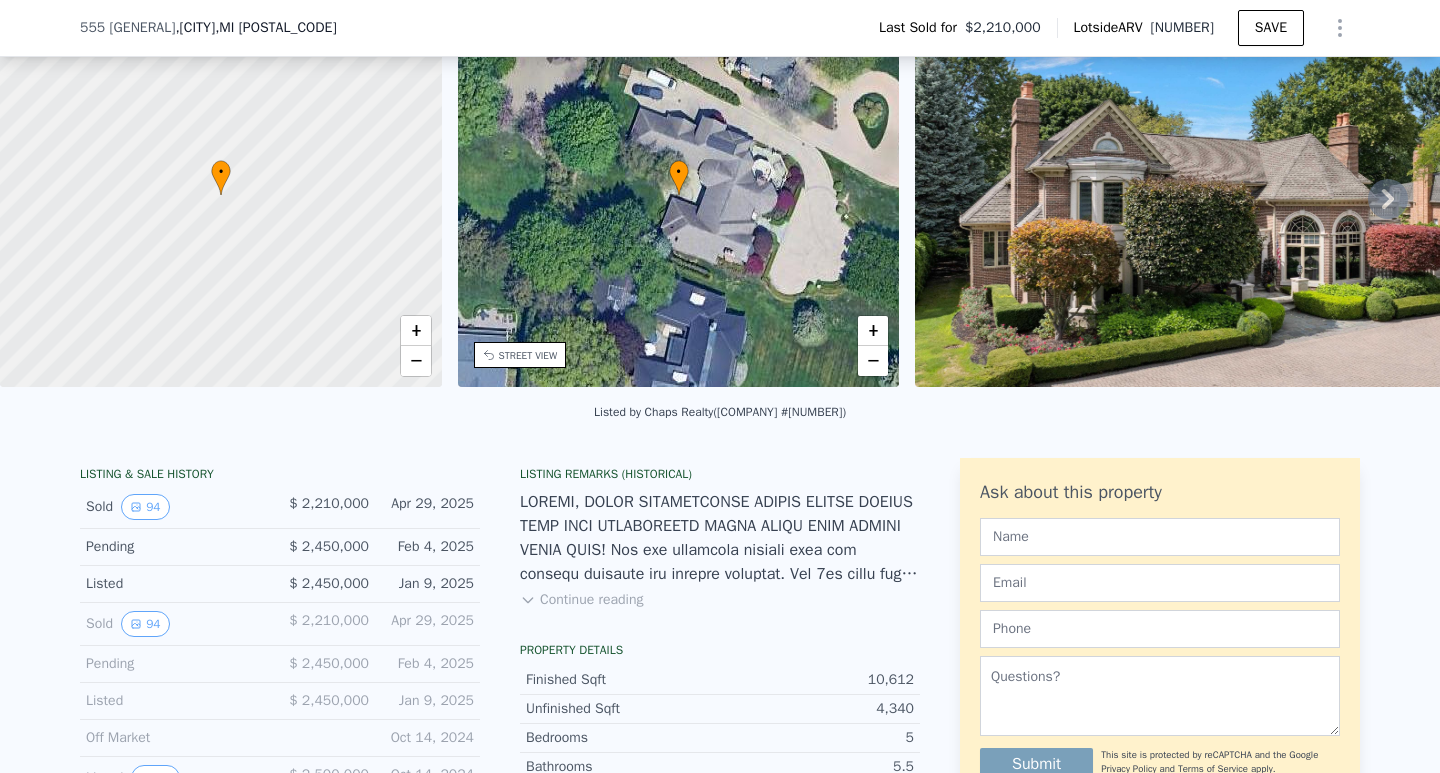 scroll, scrollTop: 93, scrollLeft: 0, axis: vertical 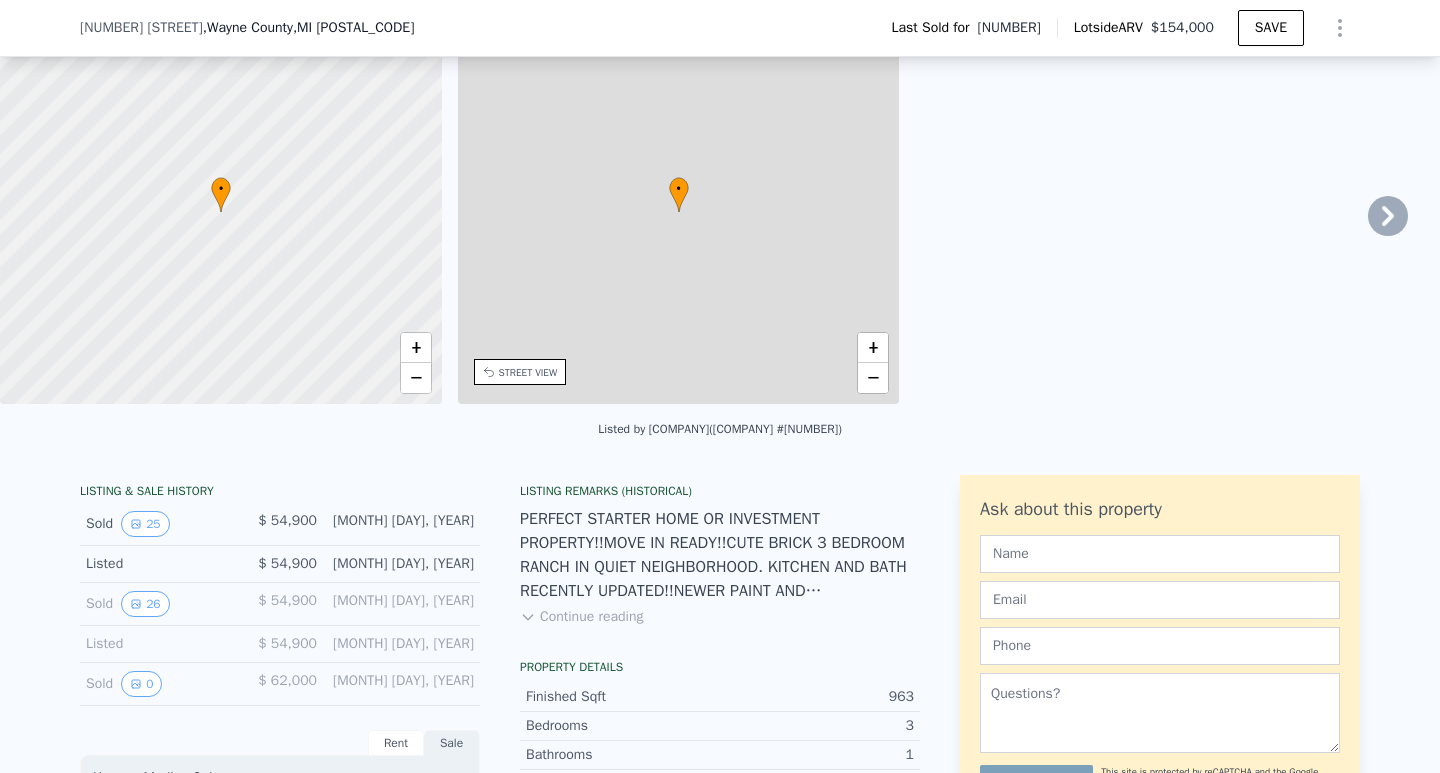 type on "2" 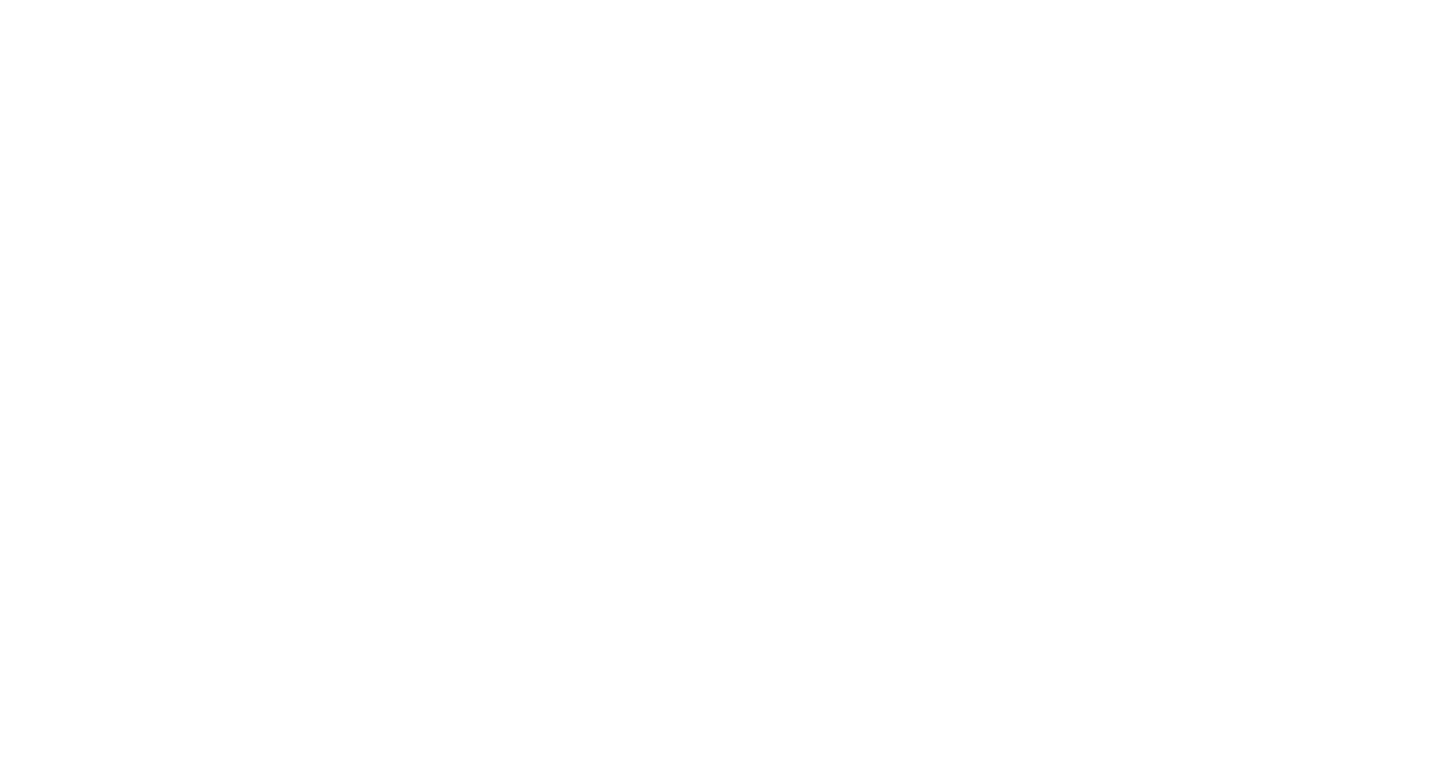 scroll, scrollTop: 0, scrollLeft: 0, axis: both 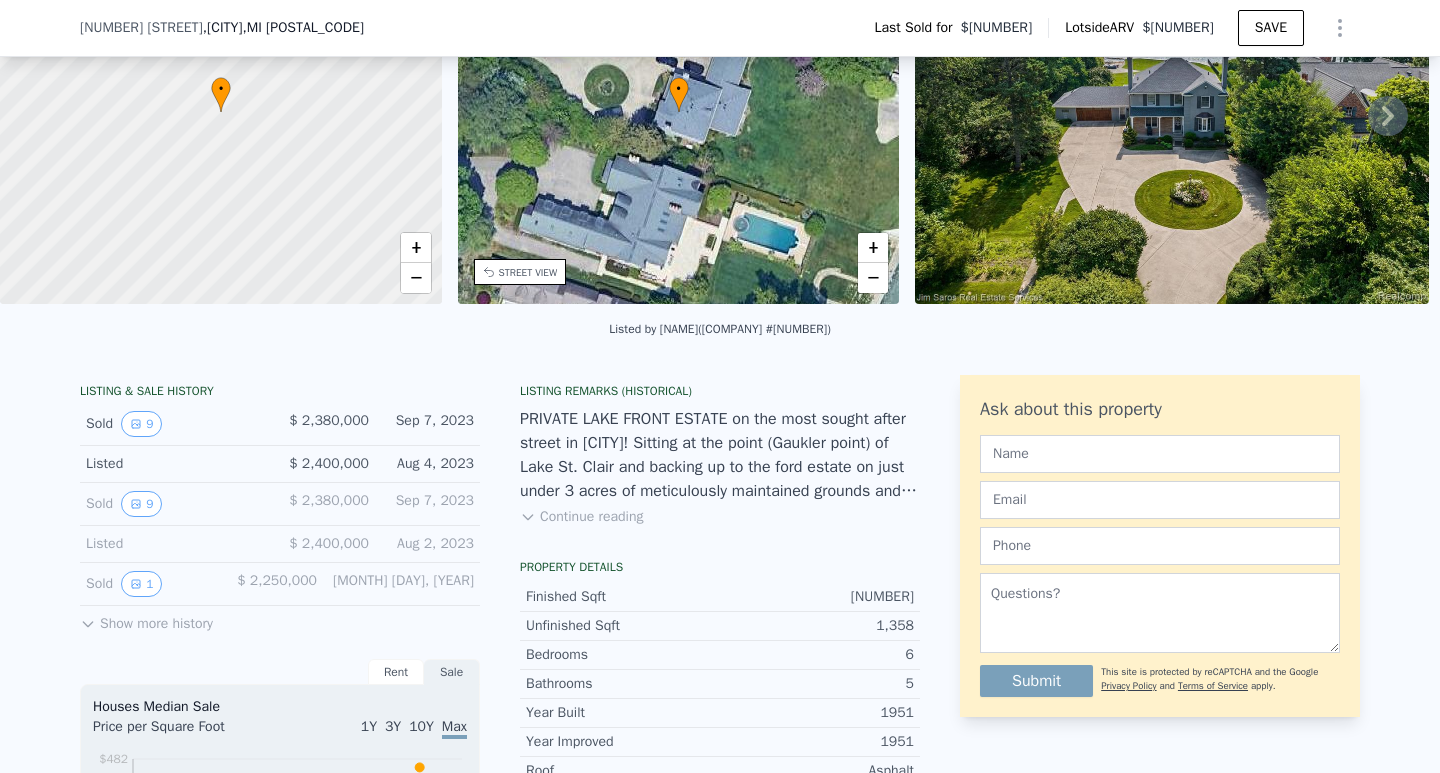 click on "Show more history" at bounding box center [146, 620] 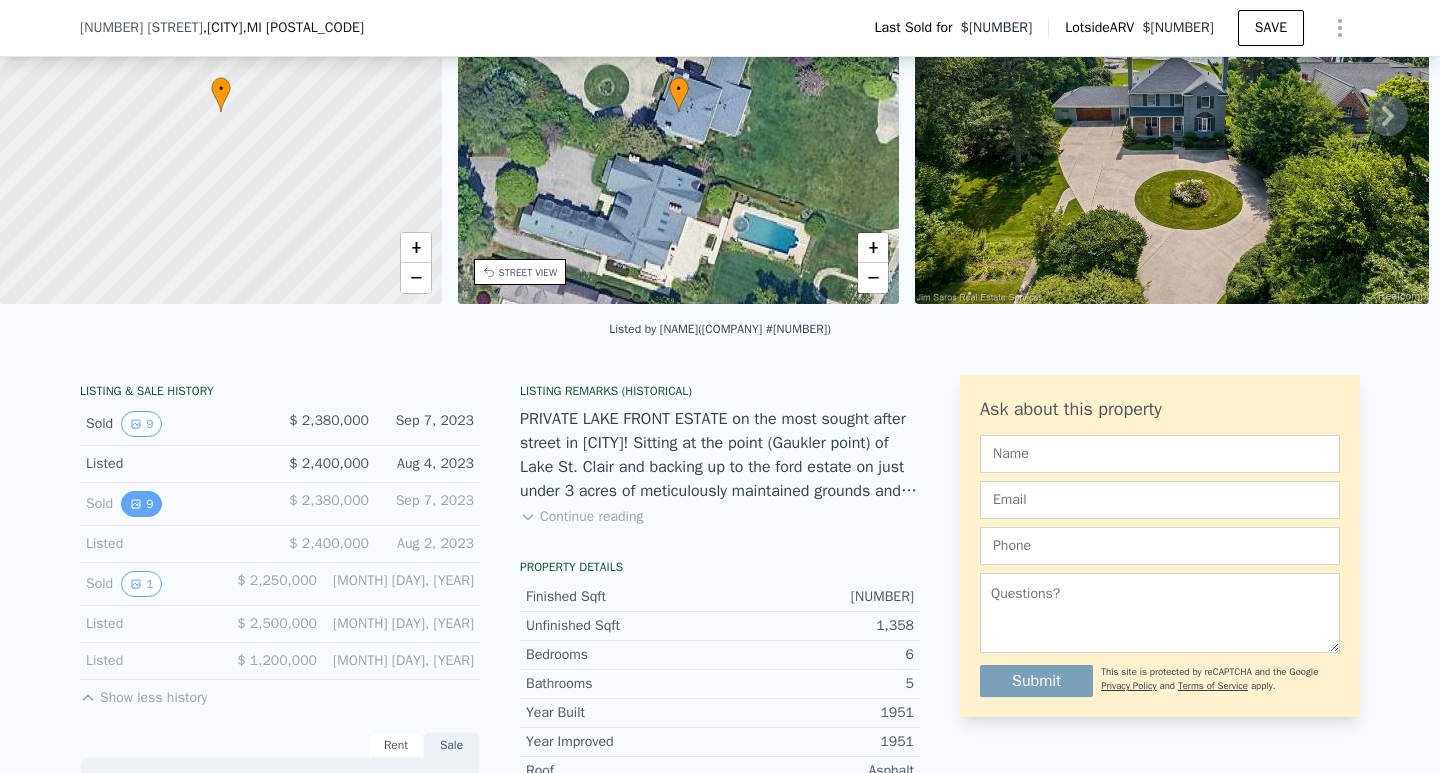 click 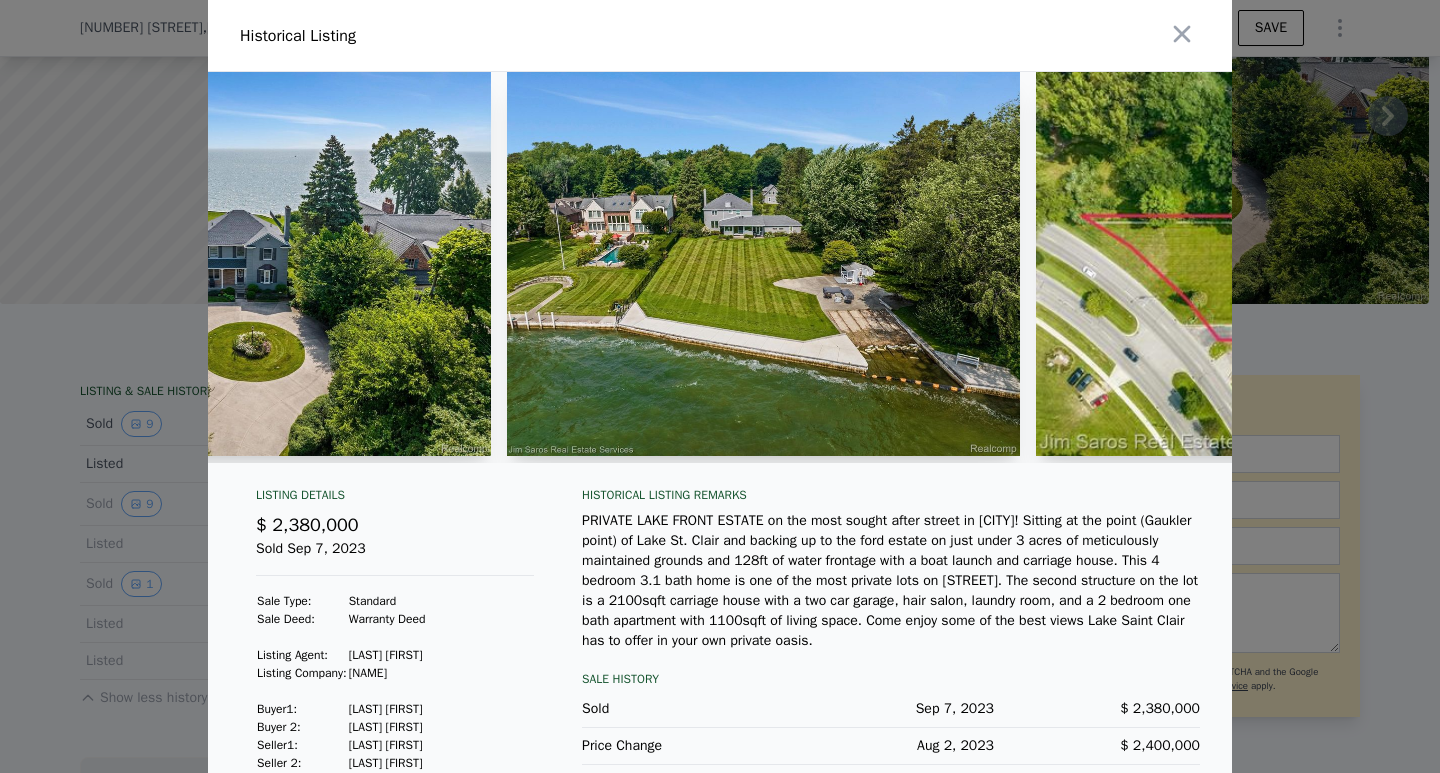 scroll, scrollTop: 0, scrollLeft: 842, axis: horizontal 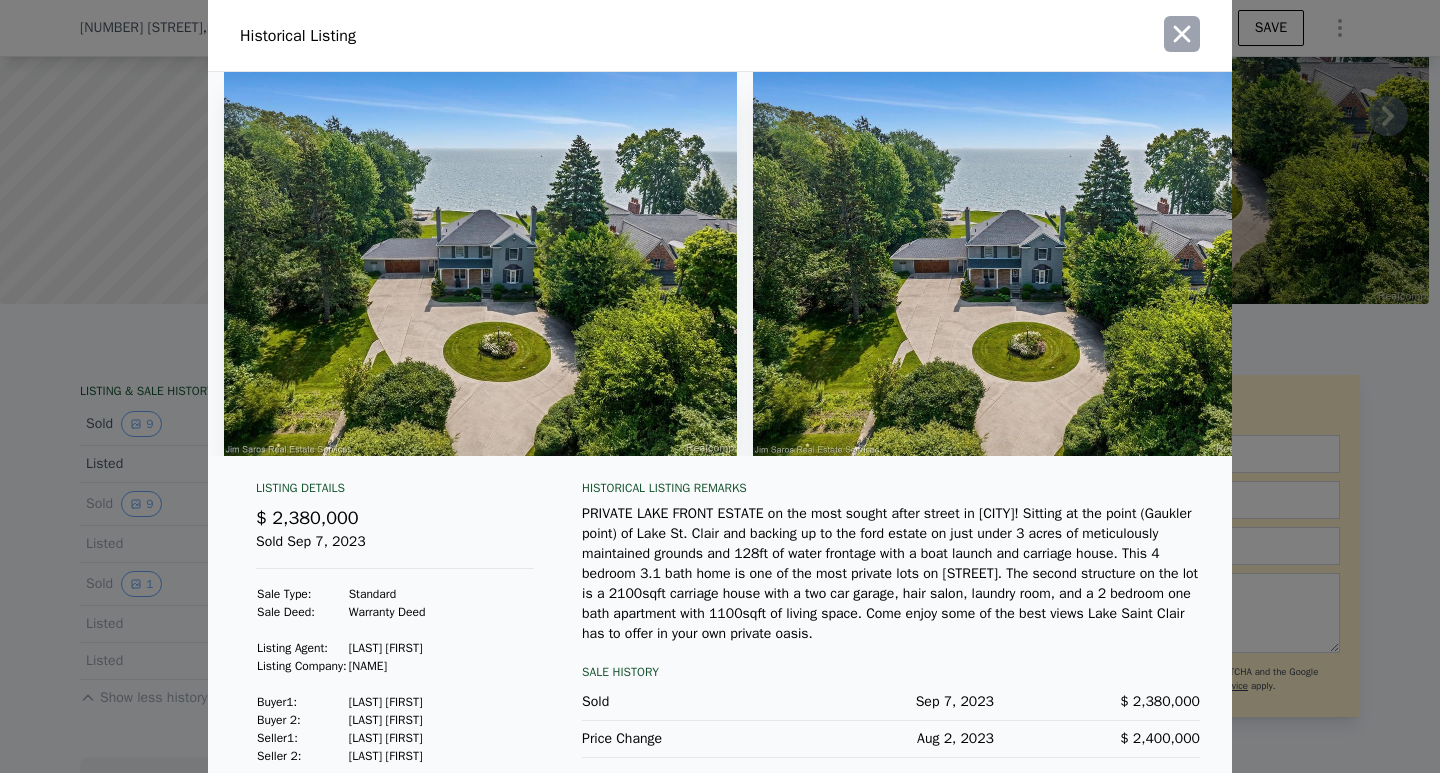 drag, startPoint x: 1176, startPoint y: 40, endPoint x: 1167, endPoint y: 46, distance: 10.816654 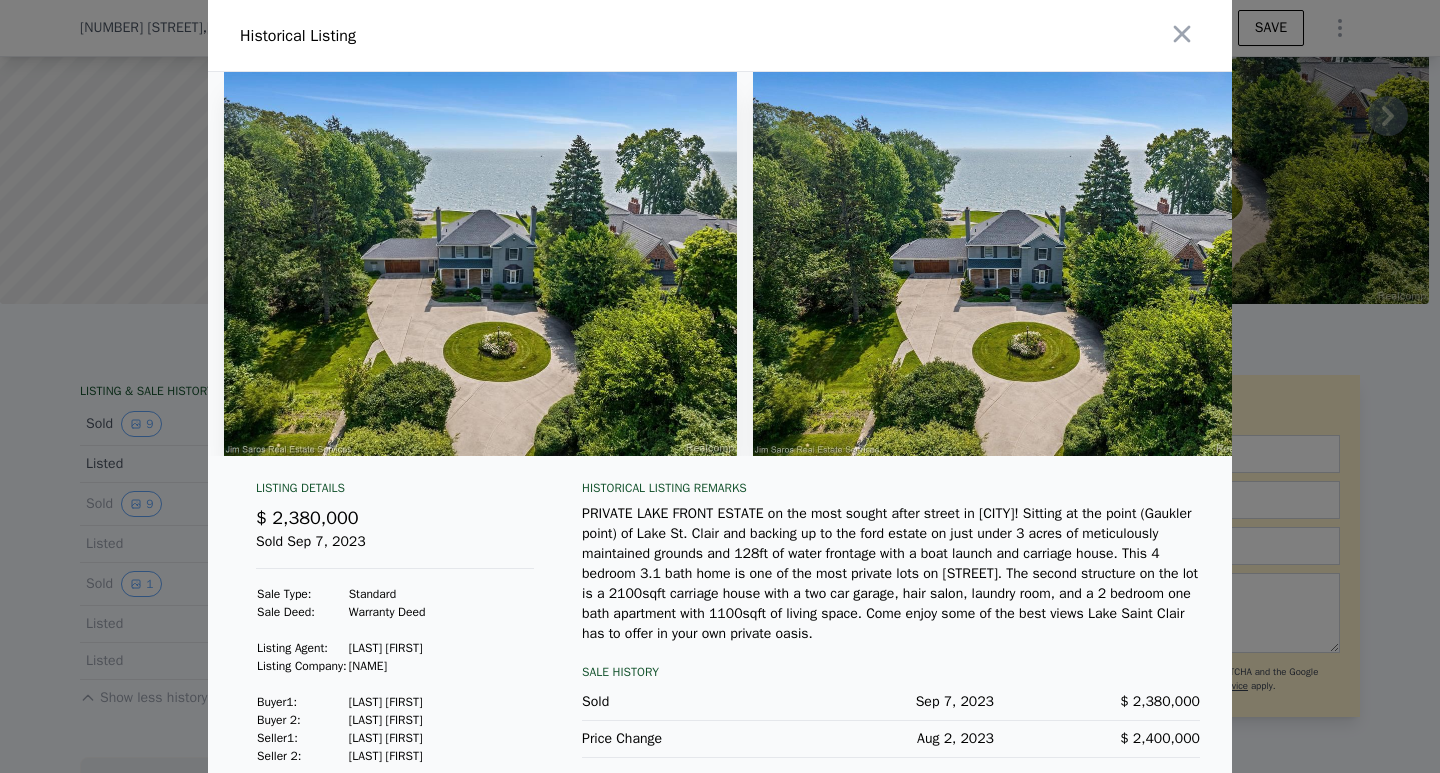 click 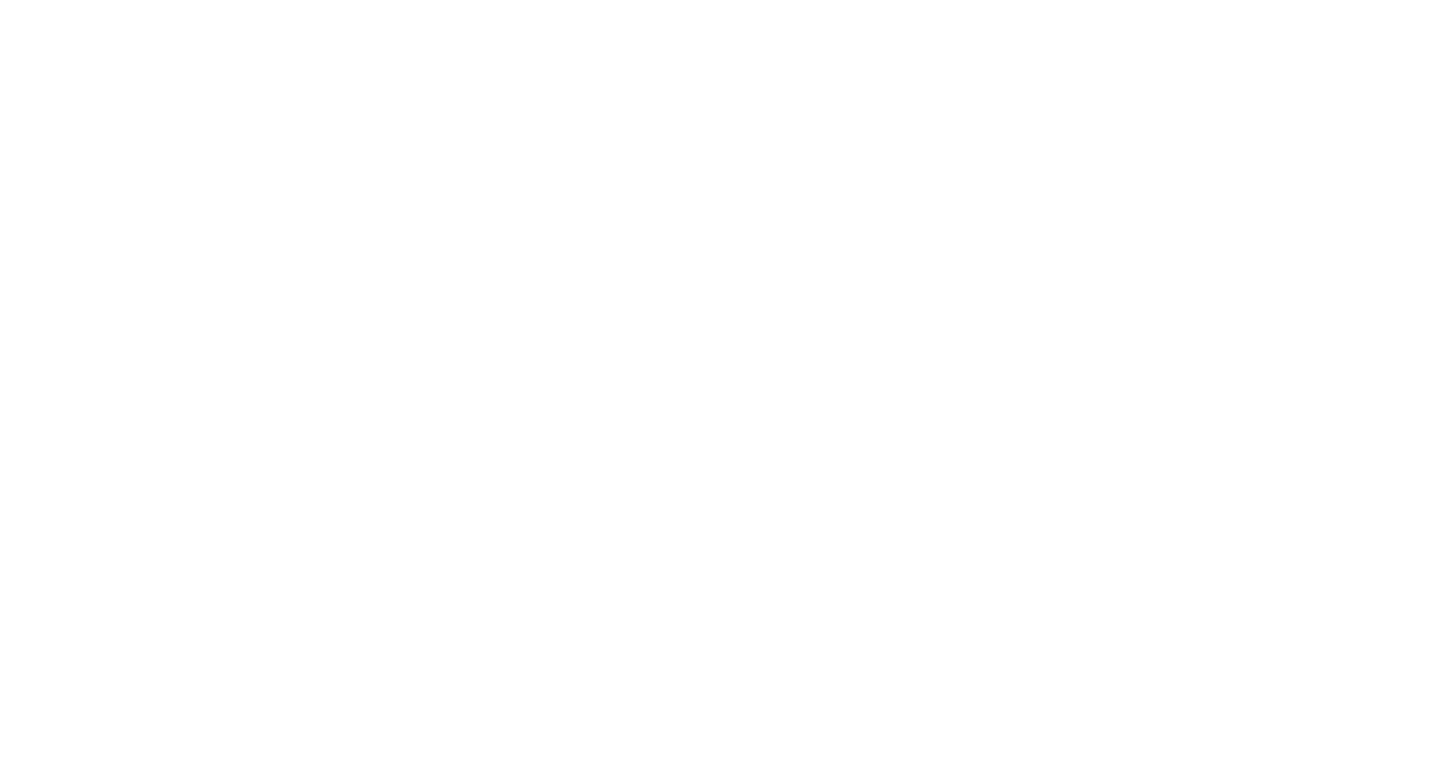 scroll, scrollTop: 0, scrollLeft: 0, axis: both 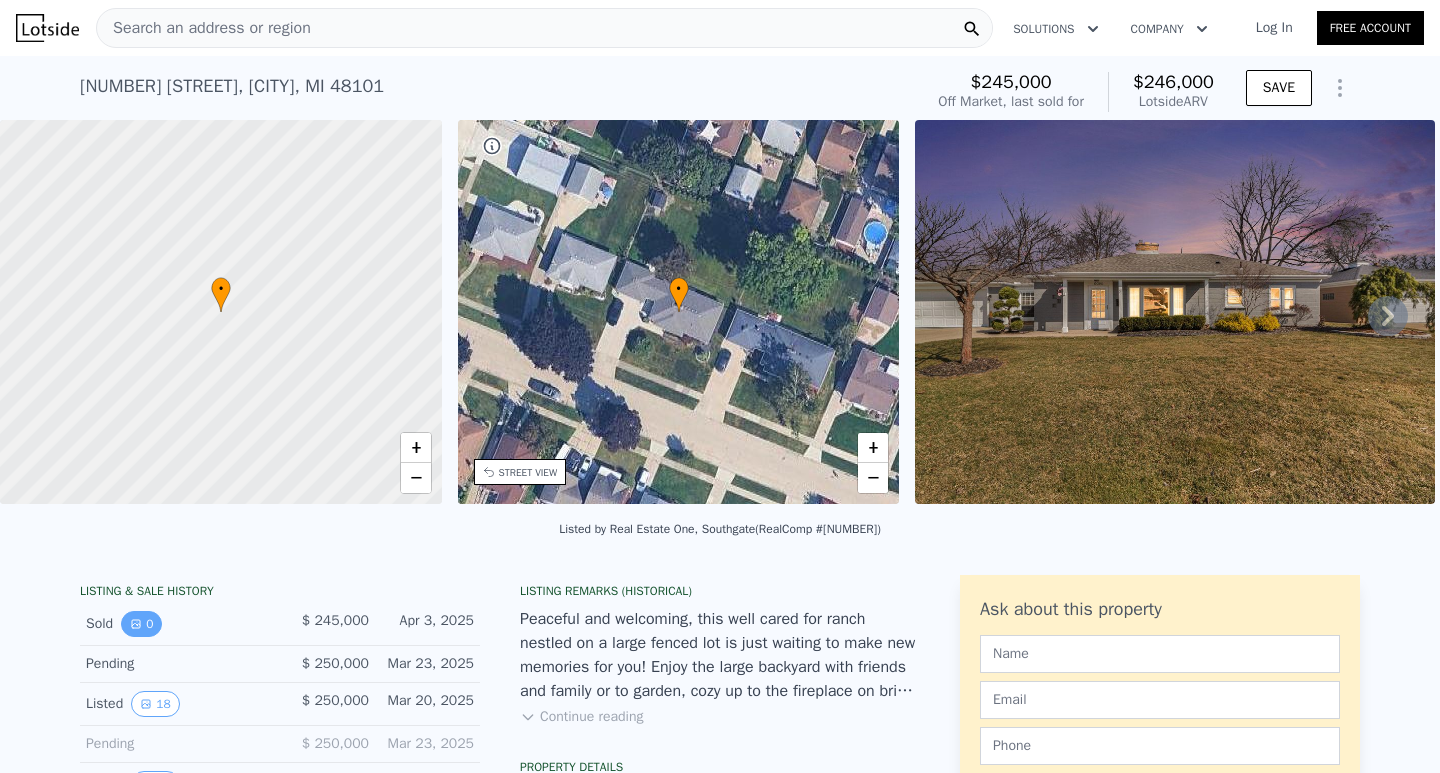 click 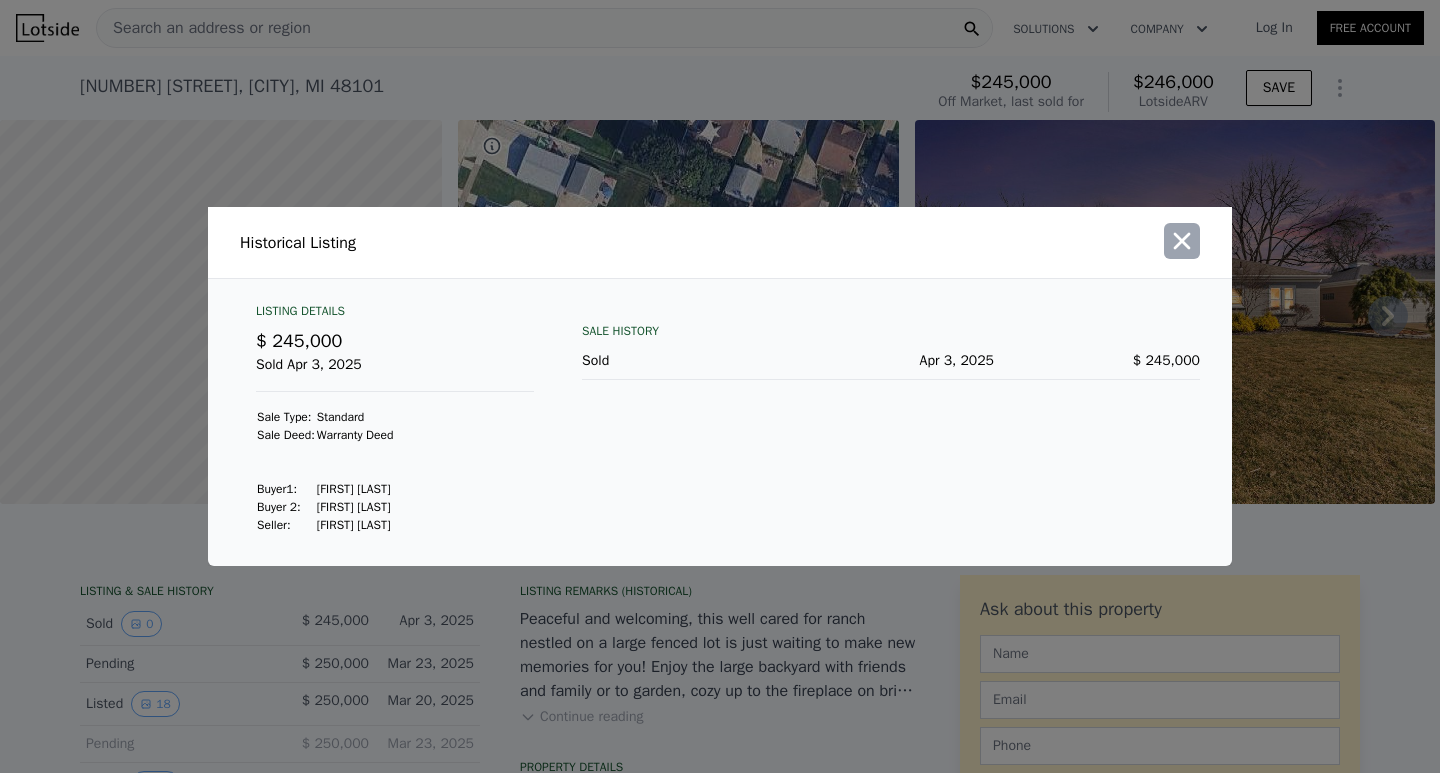 click 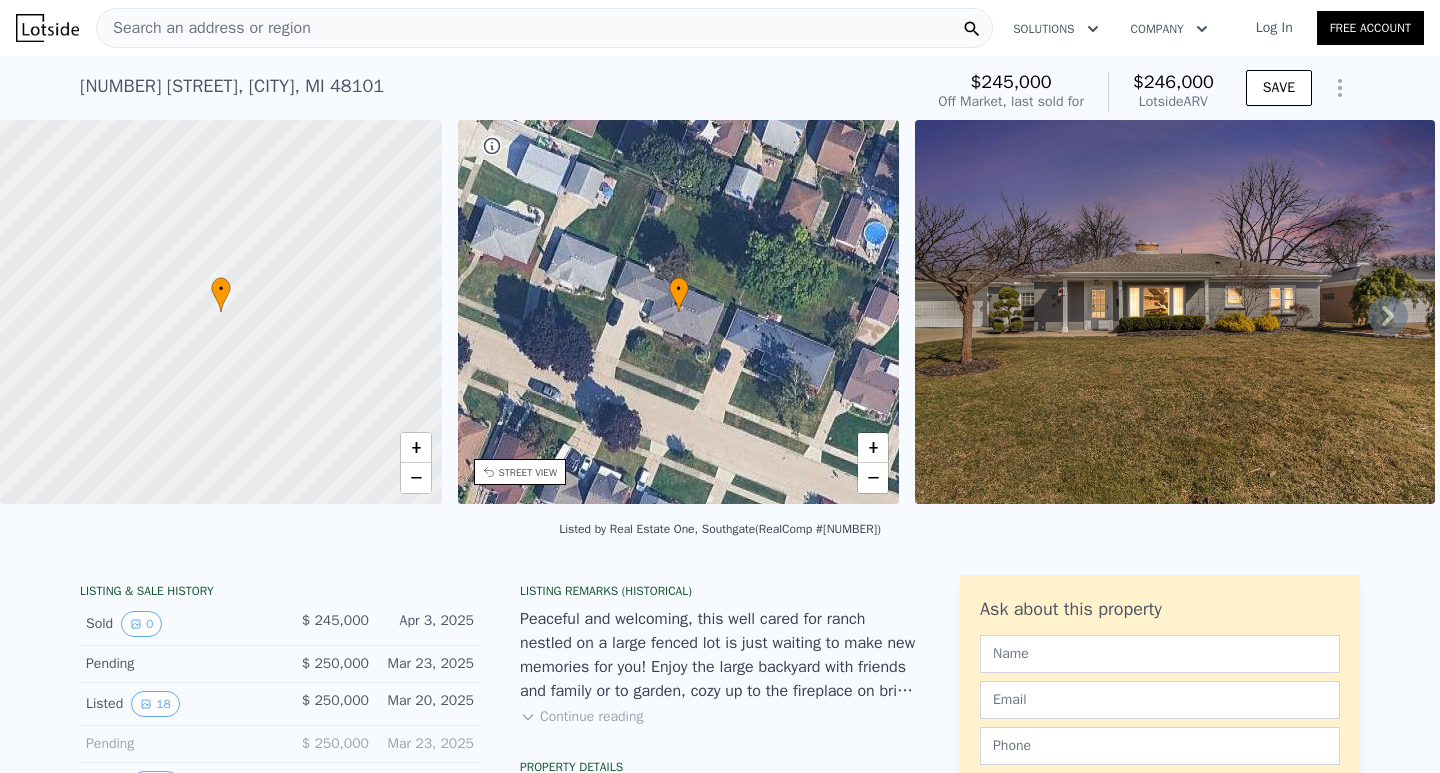 click on "Search an address or region" at bounding box center (544, 28) 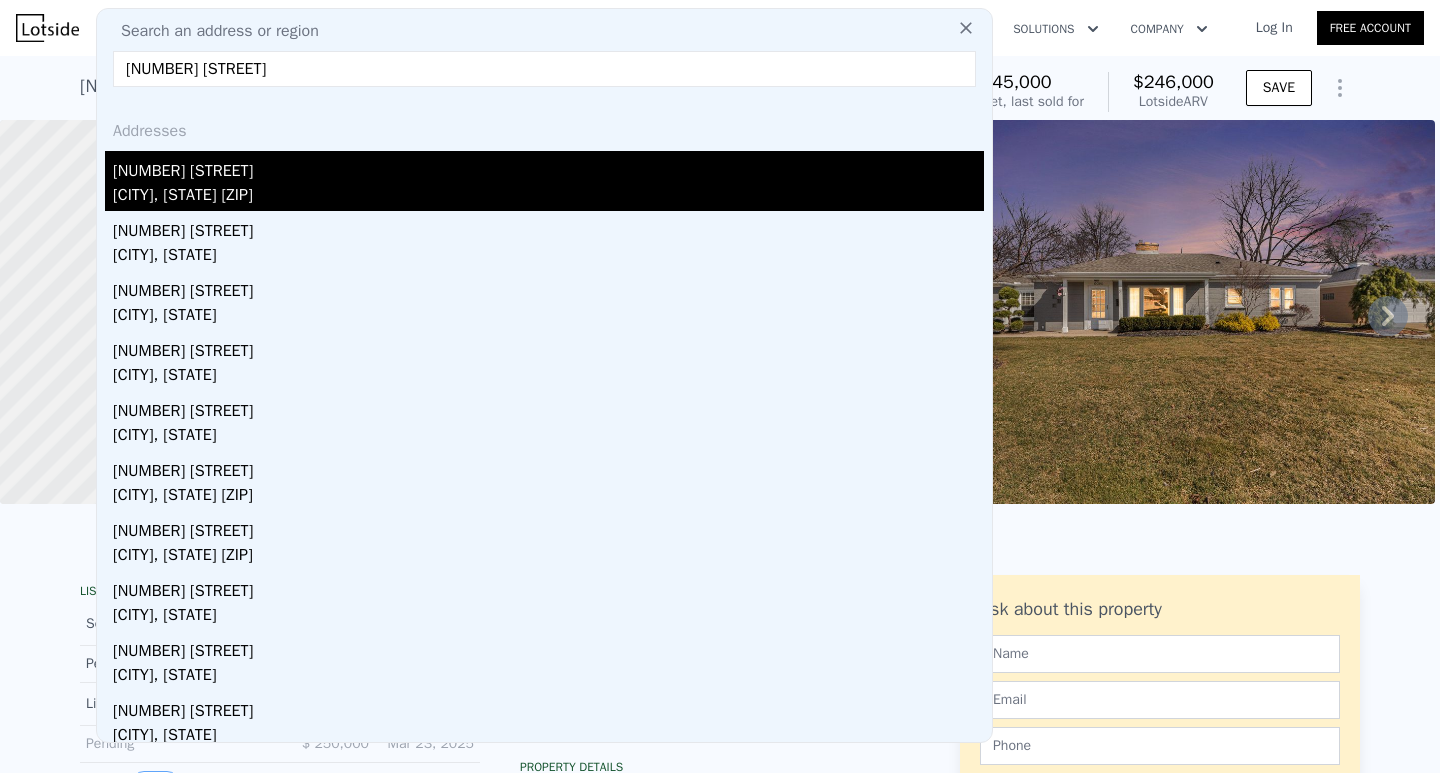 type on "18057 Griggs detr" 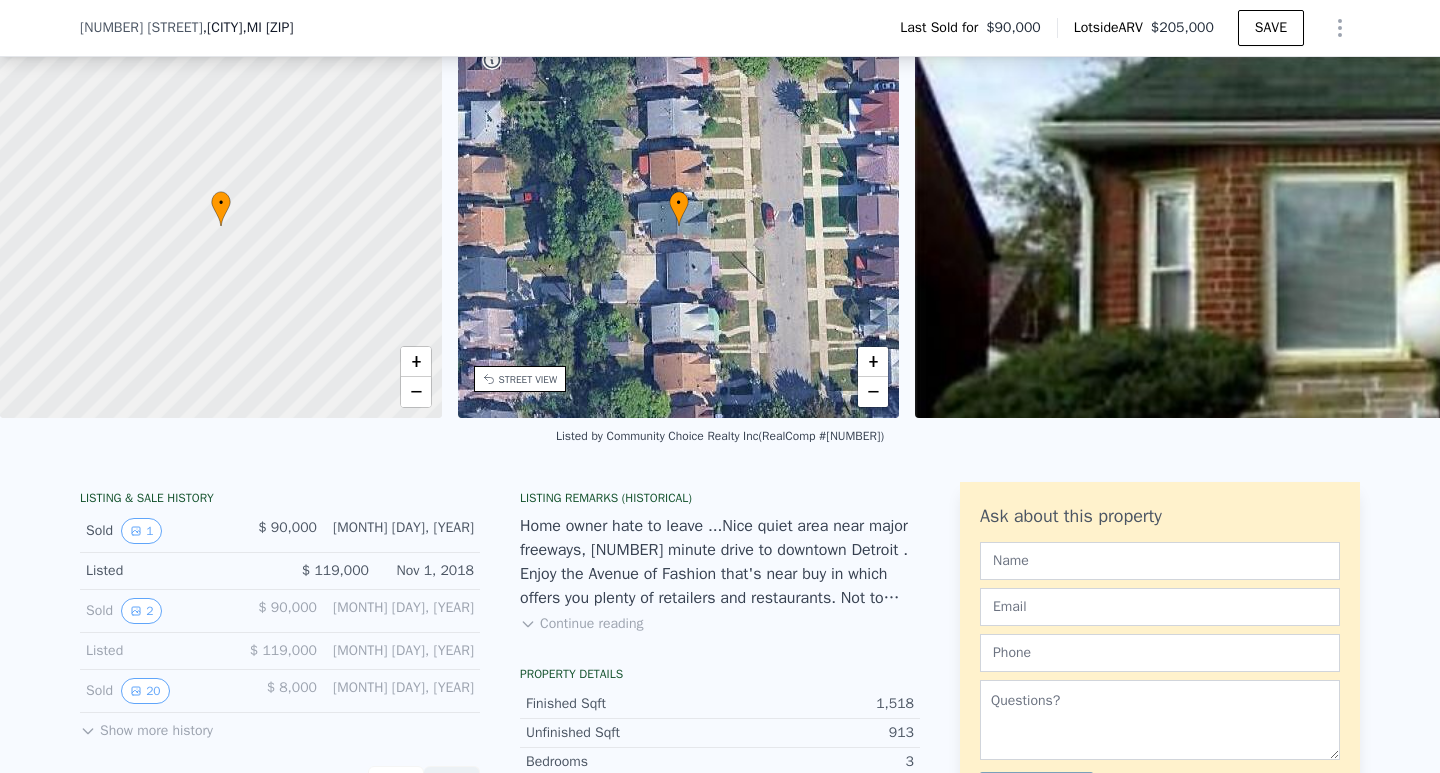 scroll, scrollTop: 193, scrollLeft: 0, axis: vertical 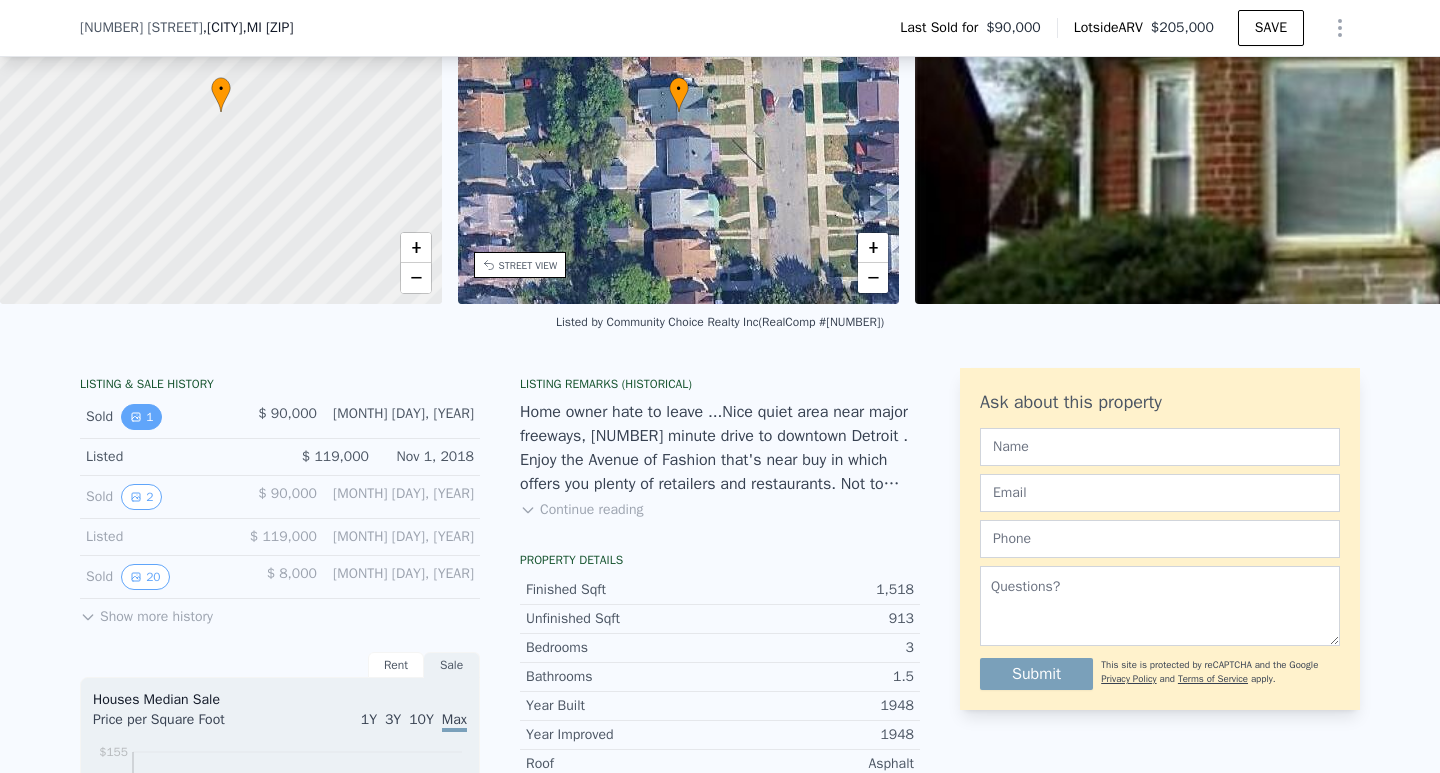 click on "1" at bounding box center (141, 417) 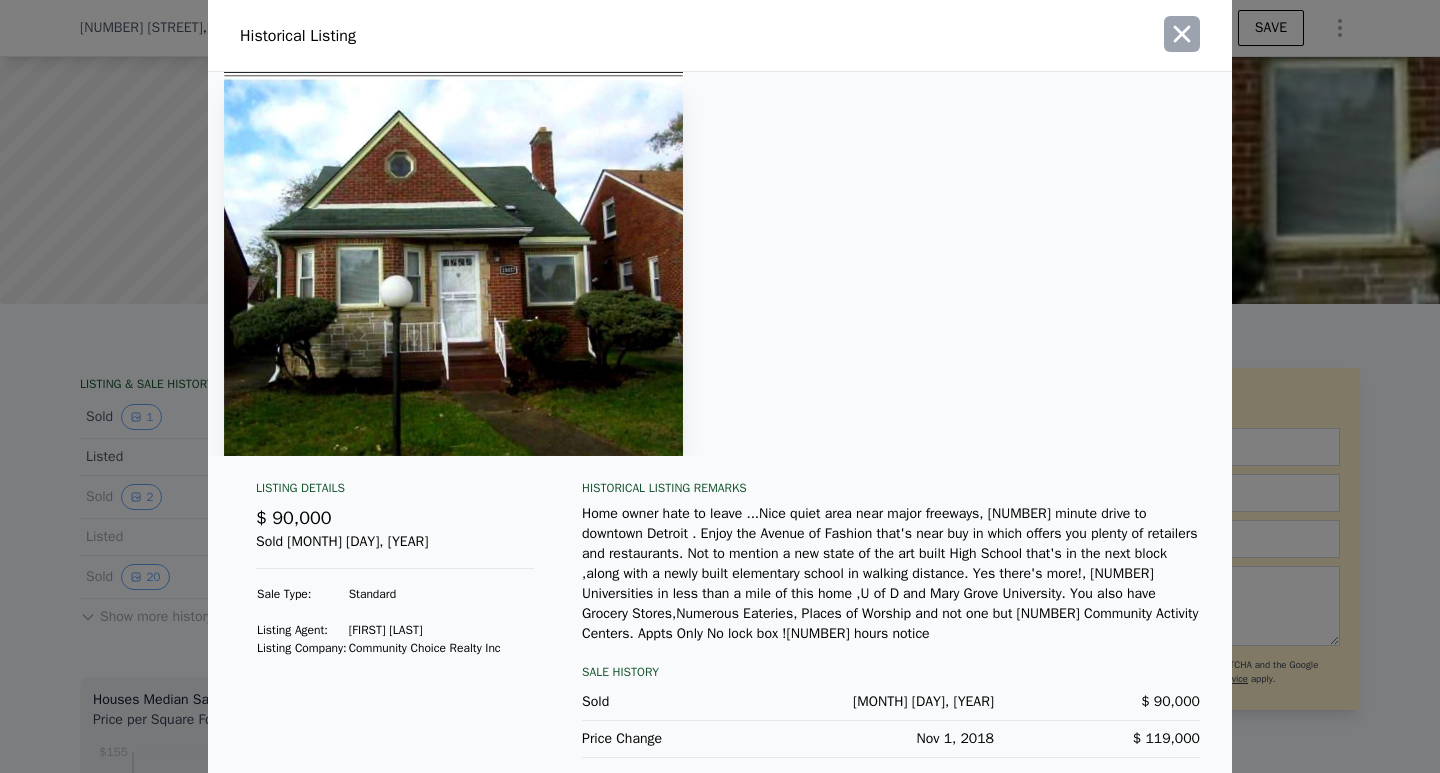 click 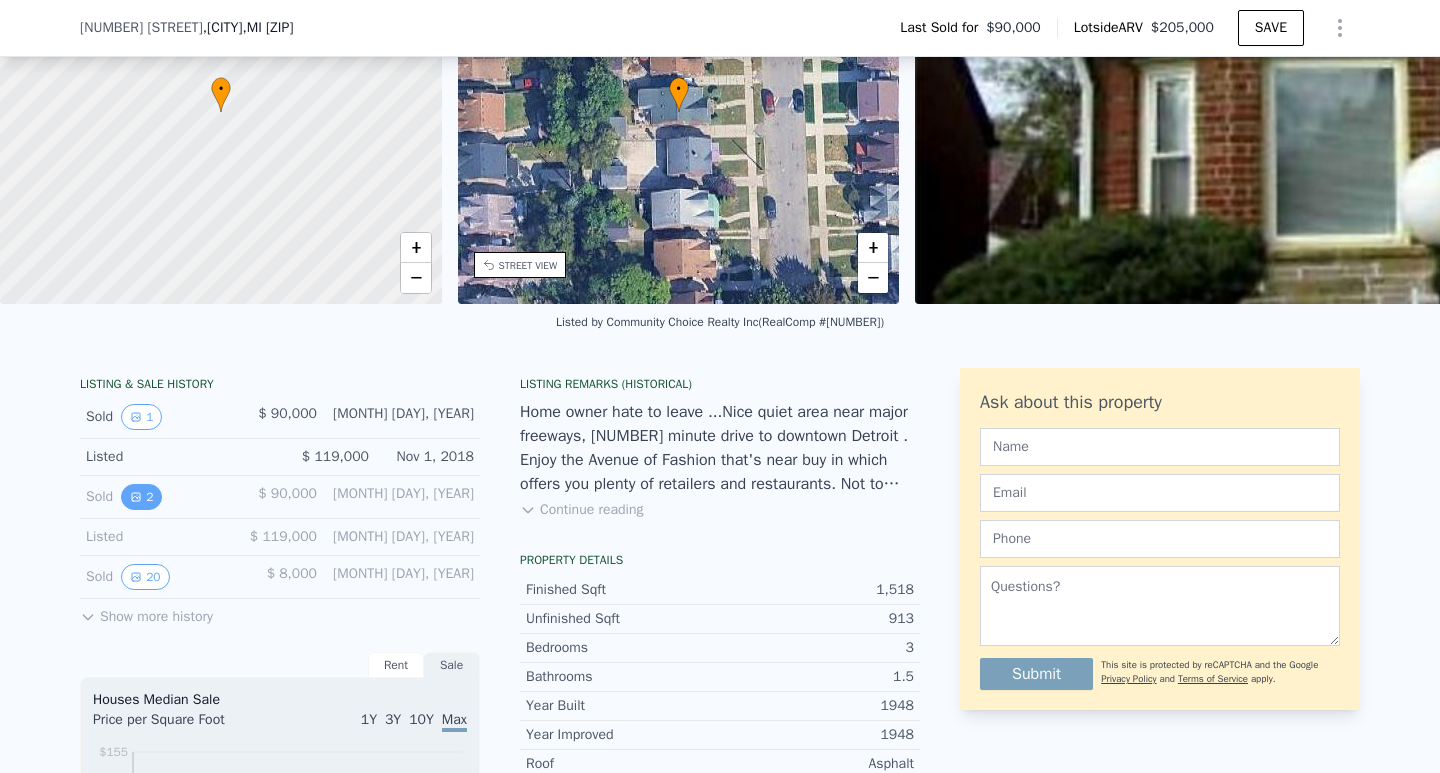 click on "2" at bounding box center (141, 497) 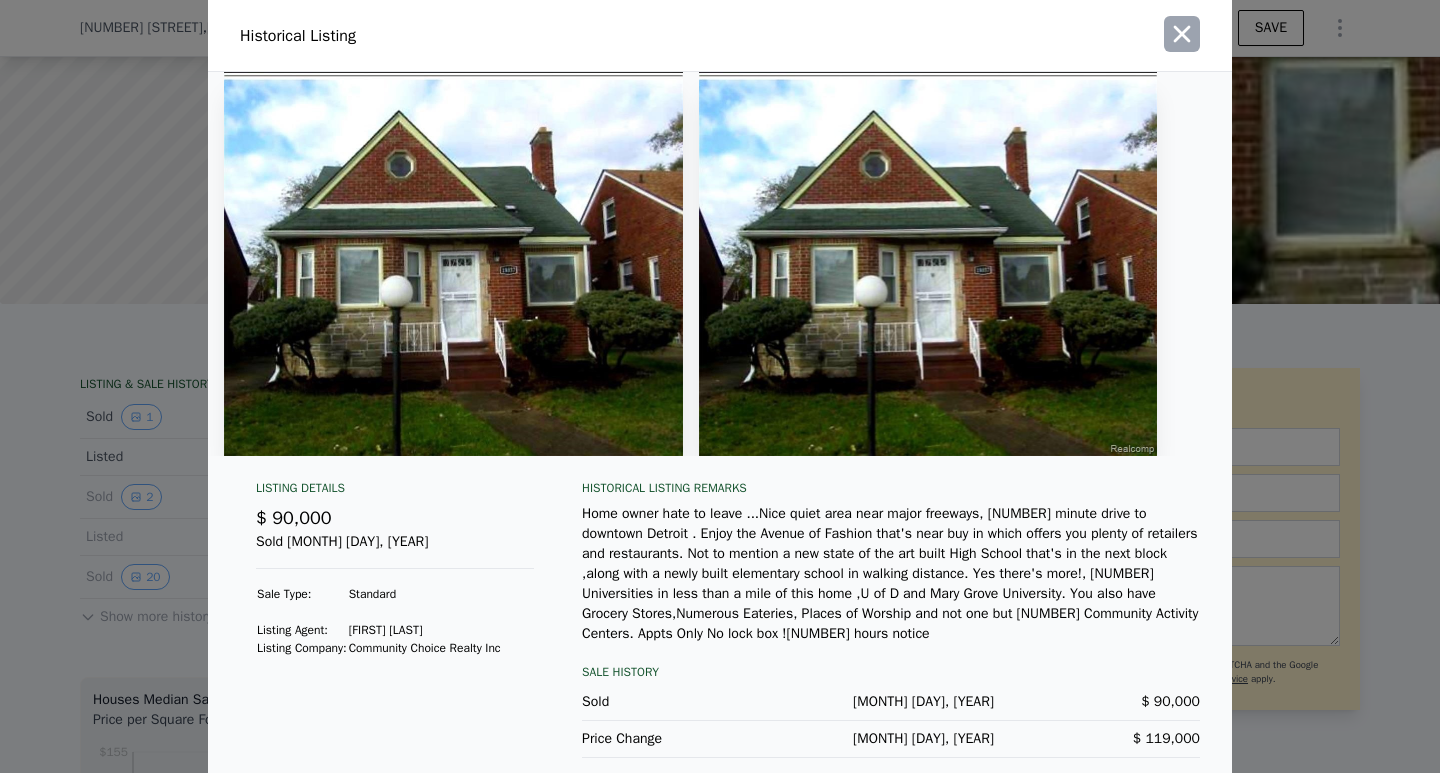 click 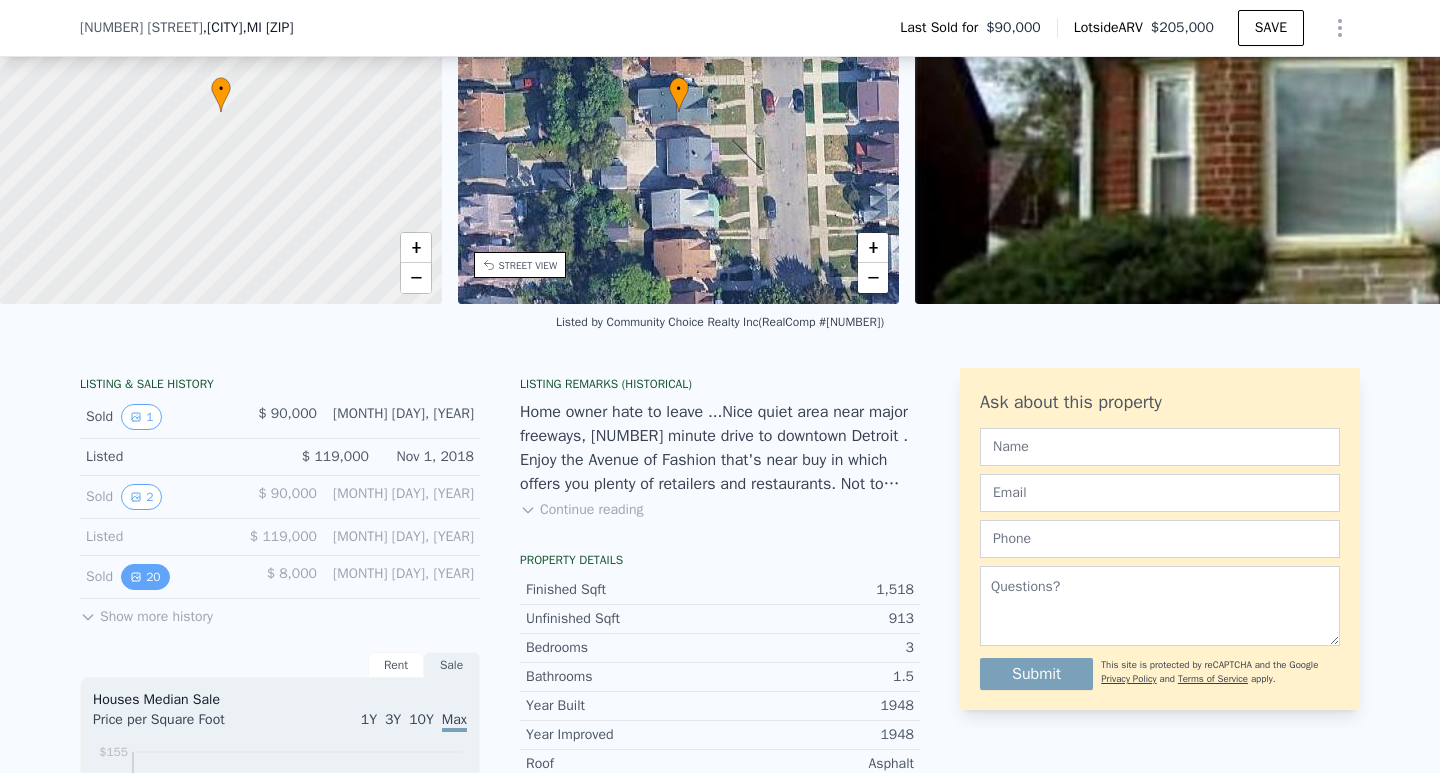 click on "20" at bounding box center [145, 577] 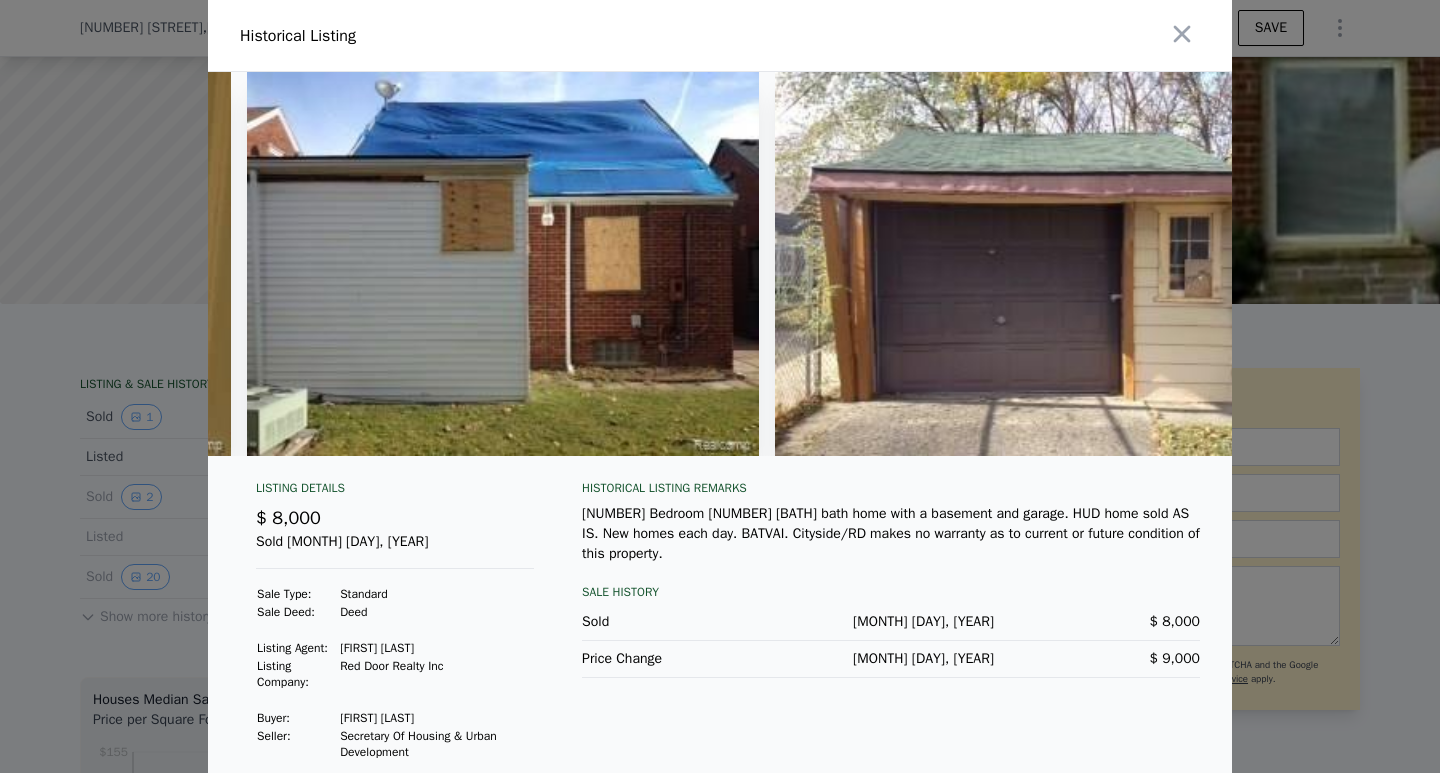 scroll, scrollTop: 0, scrollLeft: 9184, axis: horizontal 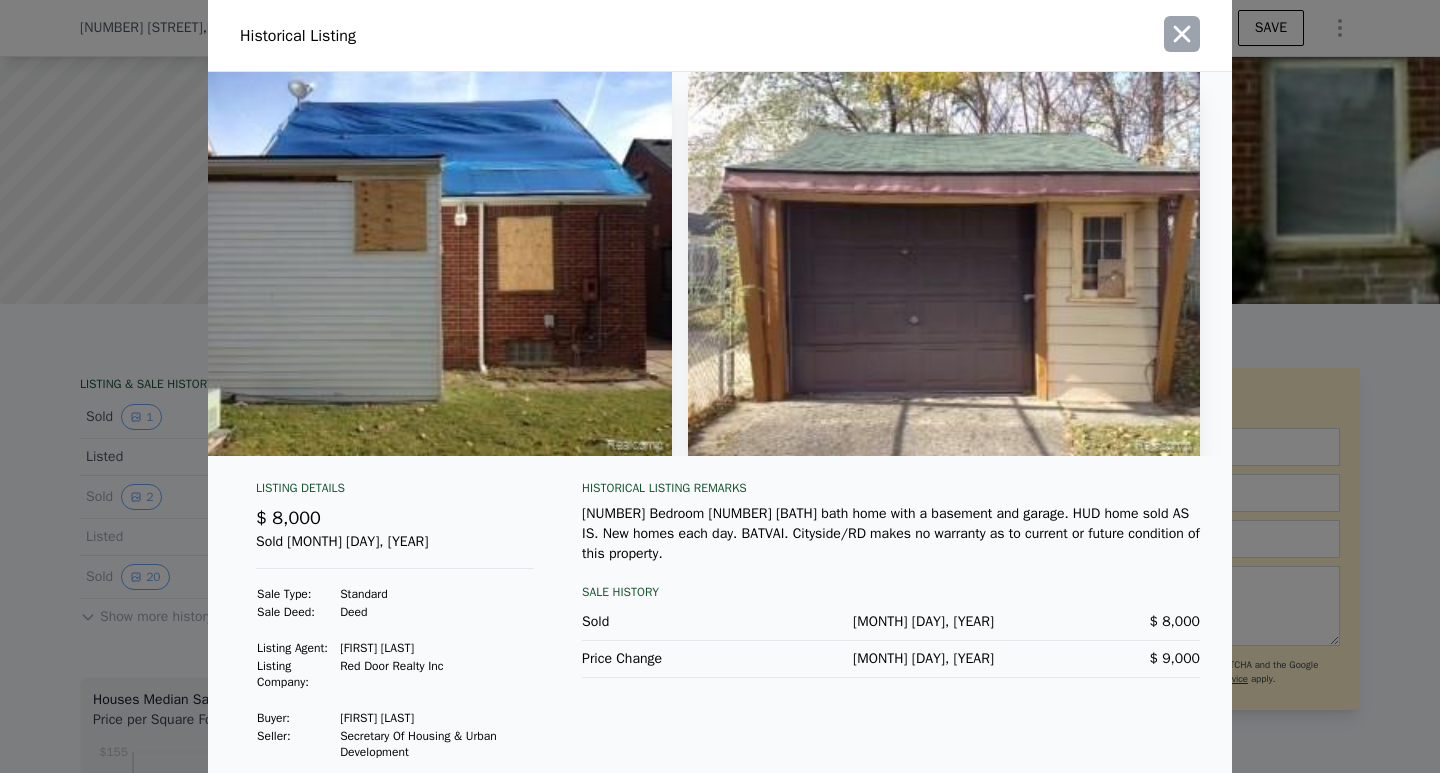 click 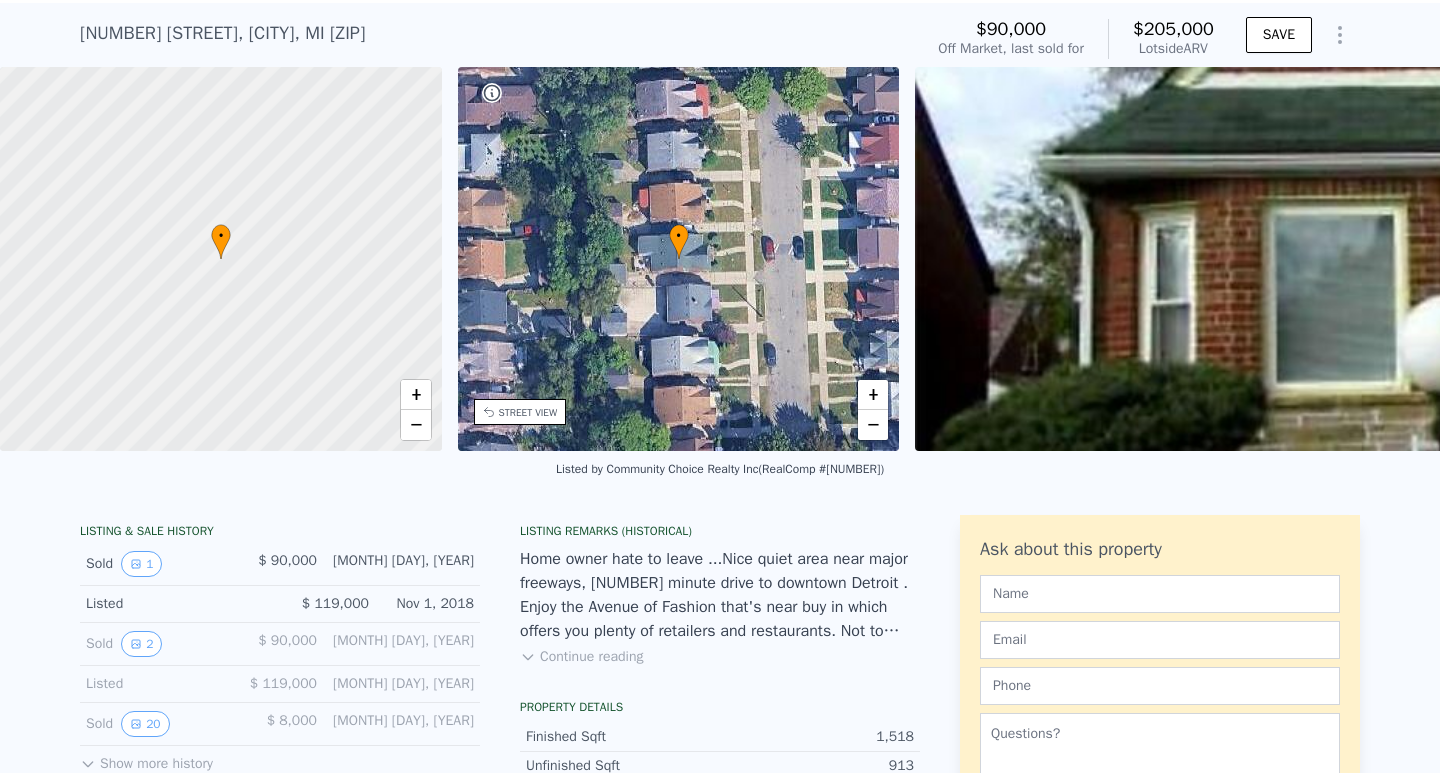 scroll, scrollTop: 7, scrollLeft: 0, axis: vertical 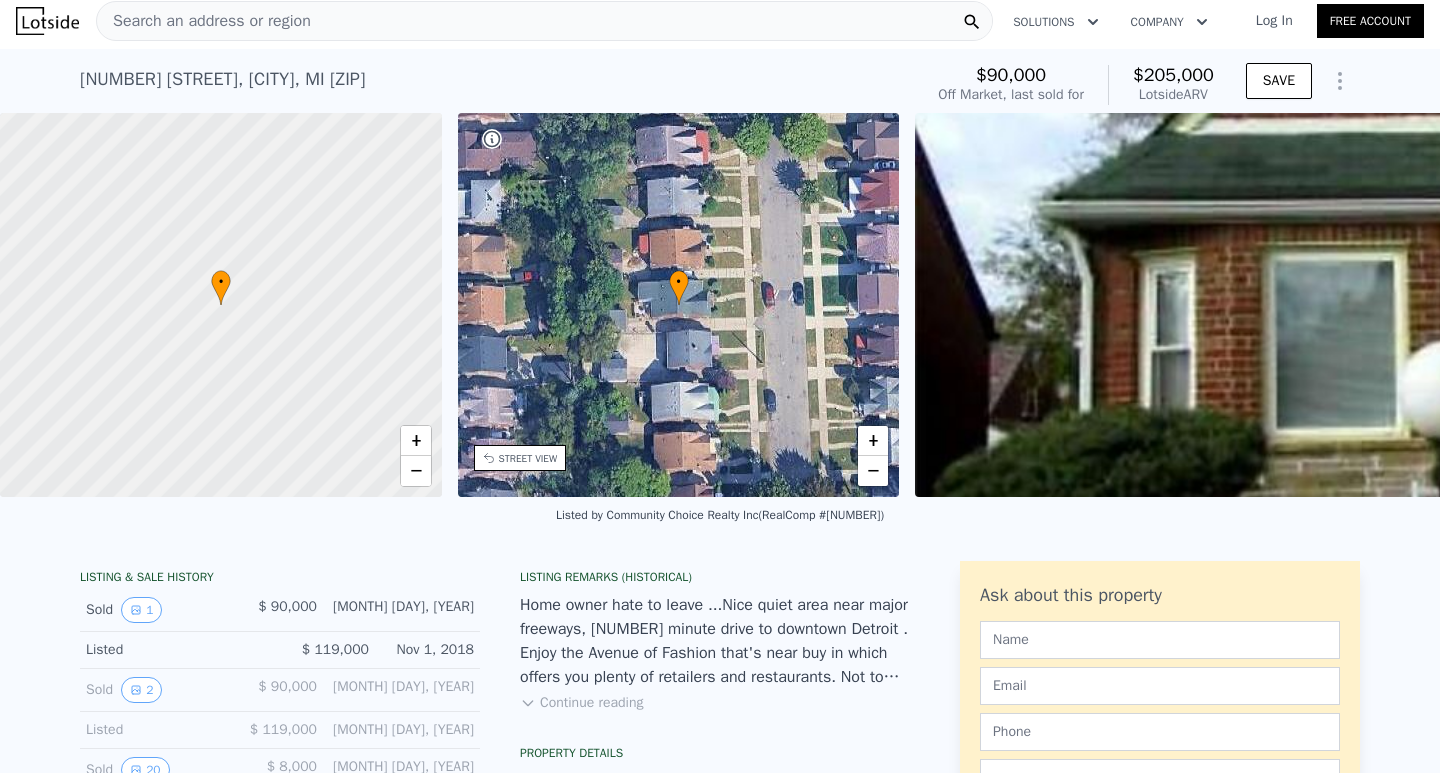 click on "Search an address or region" at bounding box center (544, 21) 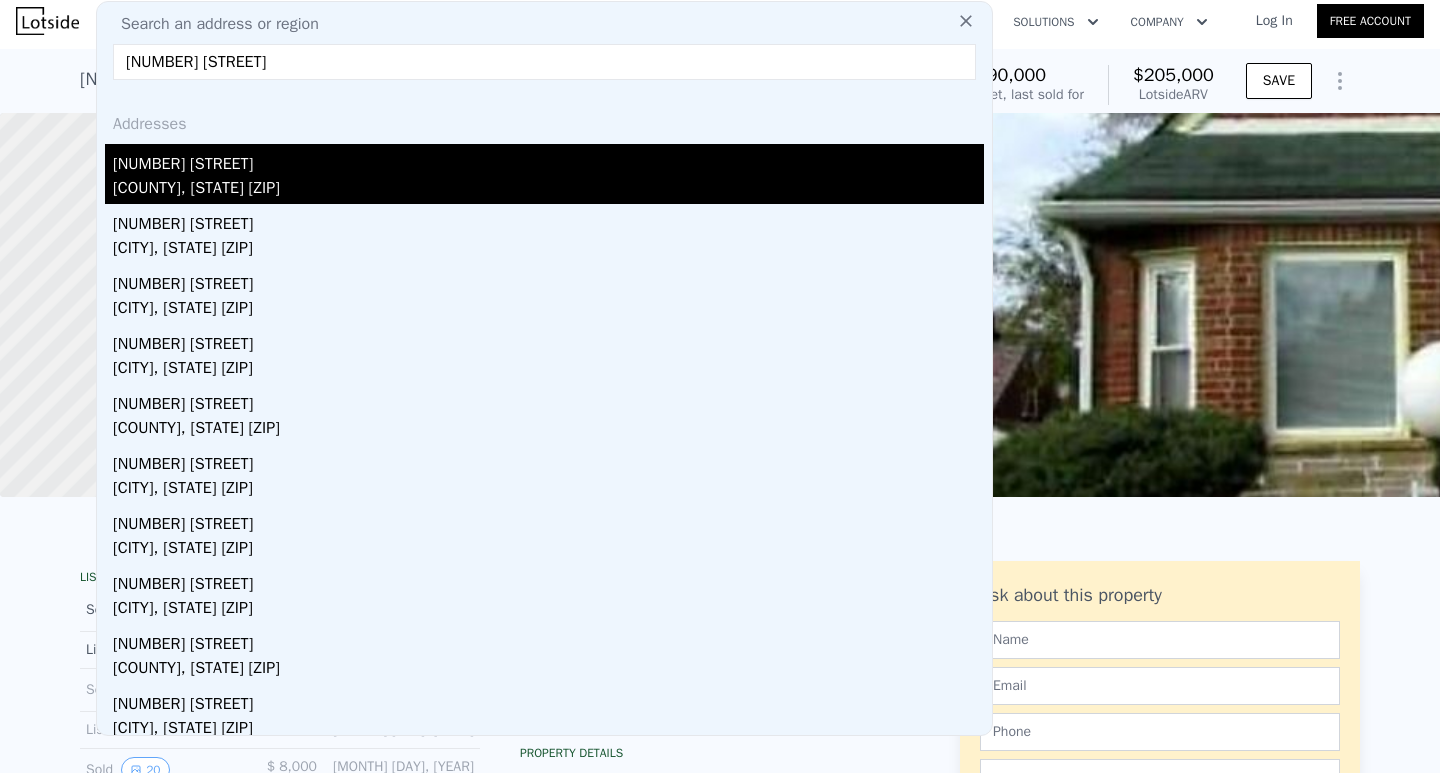 type on "42205 e huron river" 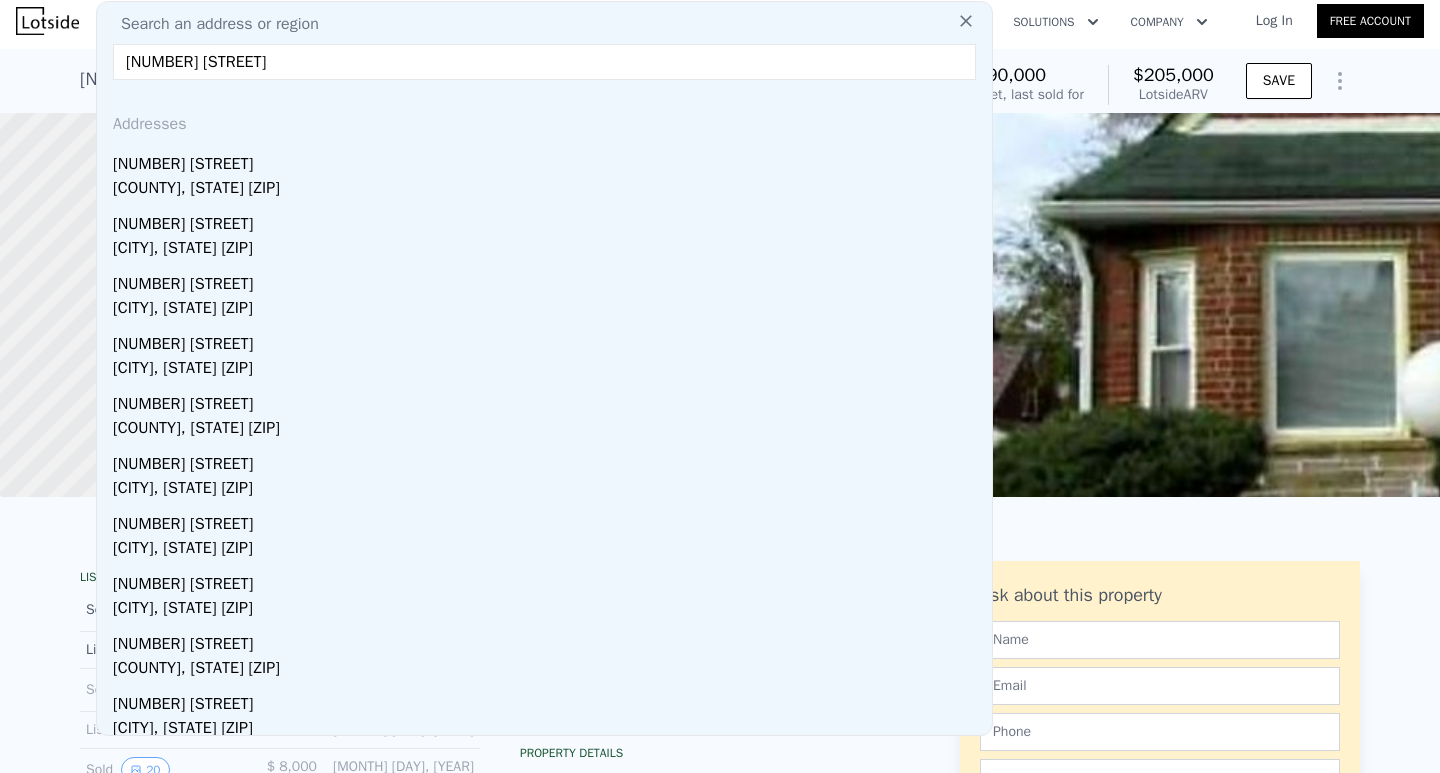 click on "Wayne County, MI 48111" at bounding box center (548, 190) 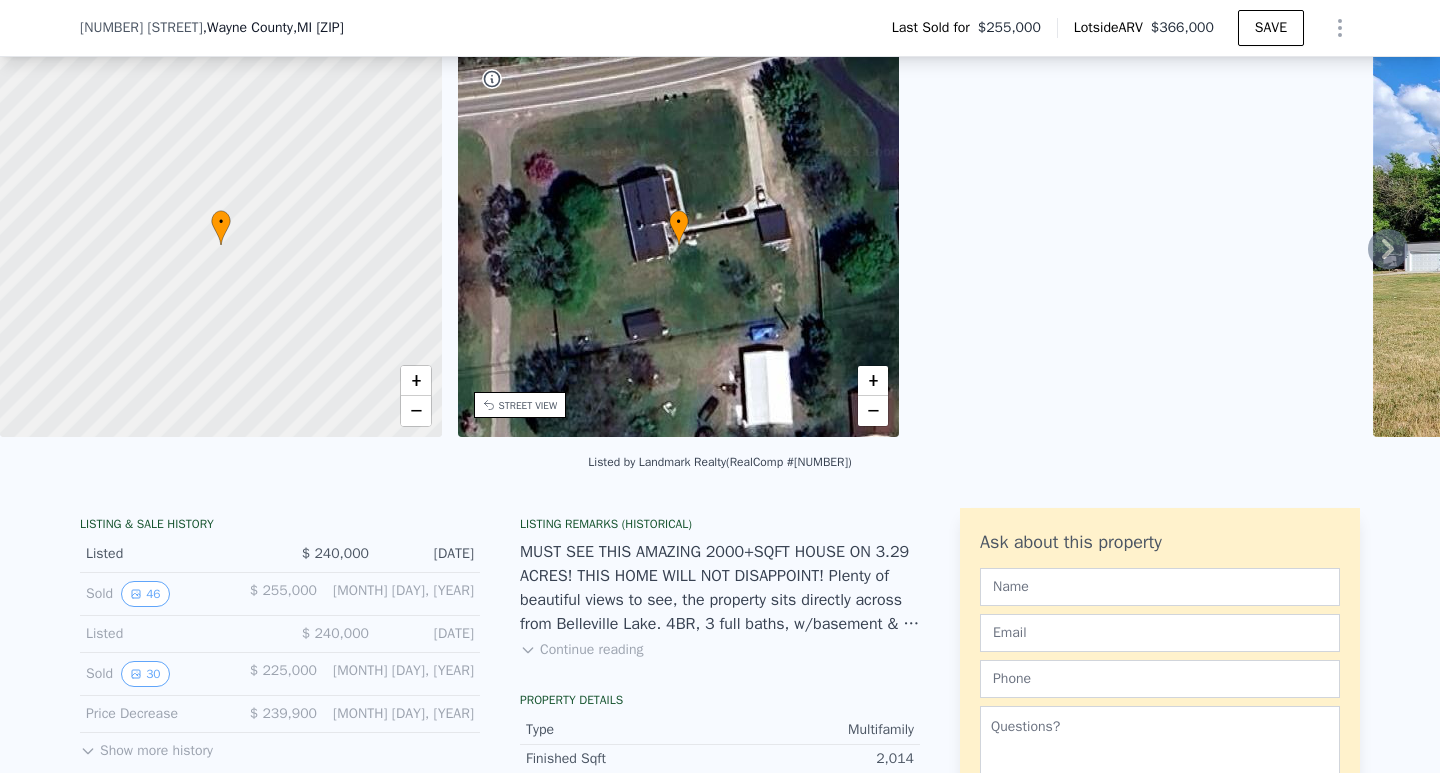scroll, scrollTop: 100, scrollLeft: 0, axis: vertical 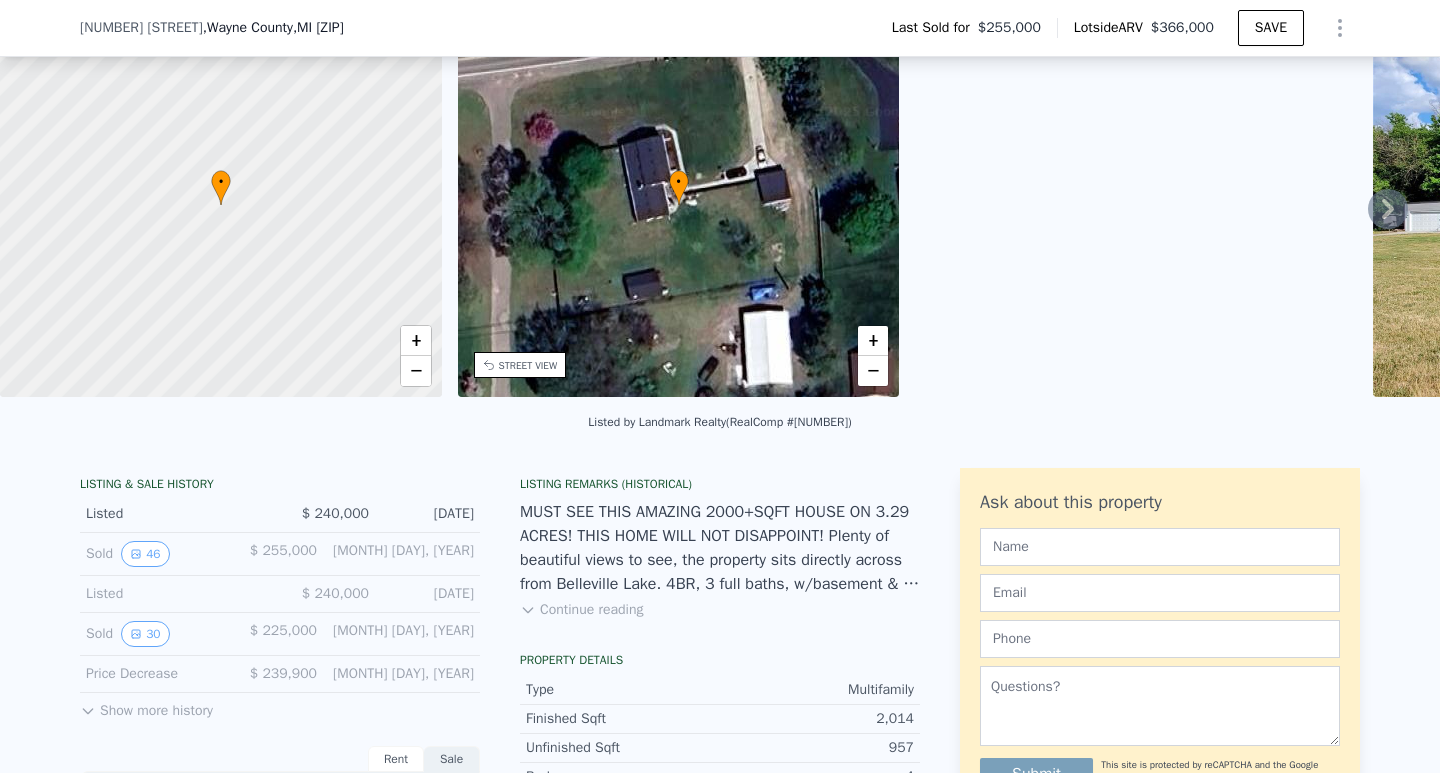 click on "Show more history" at bounding box center [146, 707] 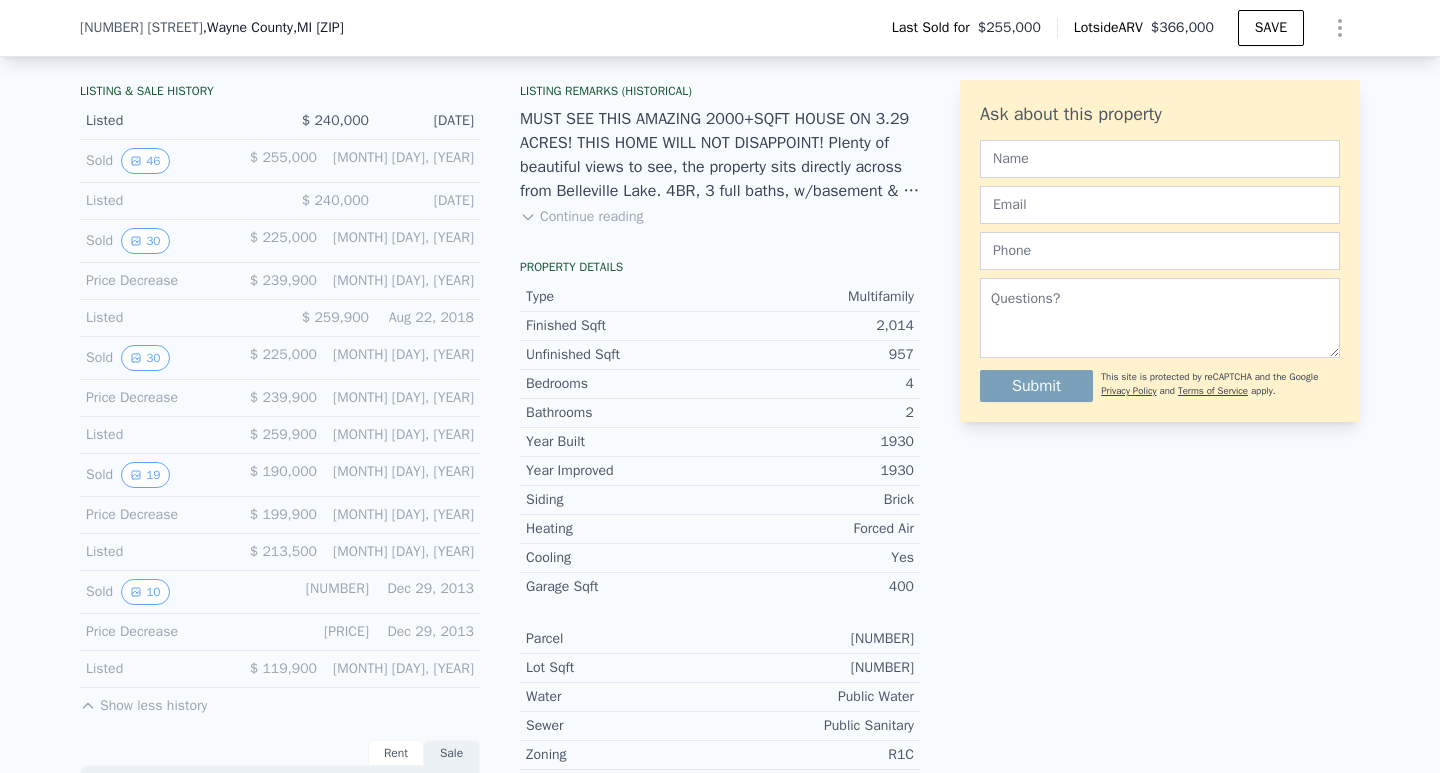 scroll, scrollTop: 500, scrollLeft: 0, axis: vertical 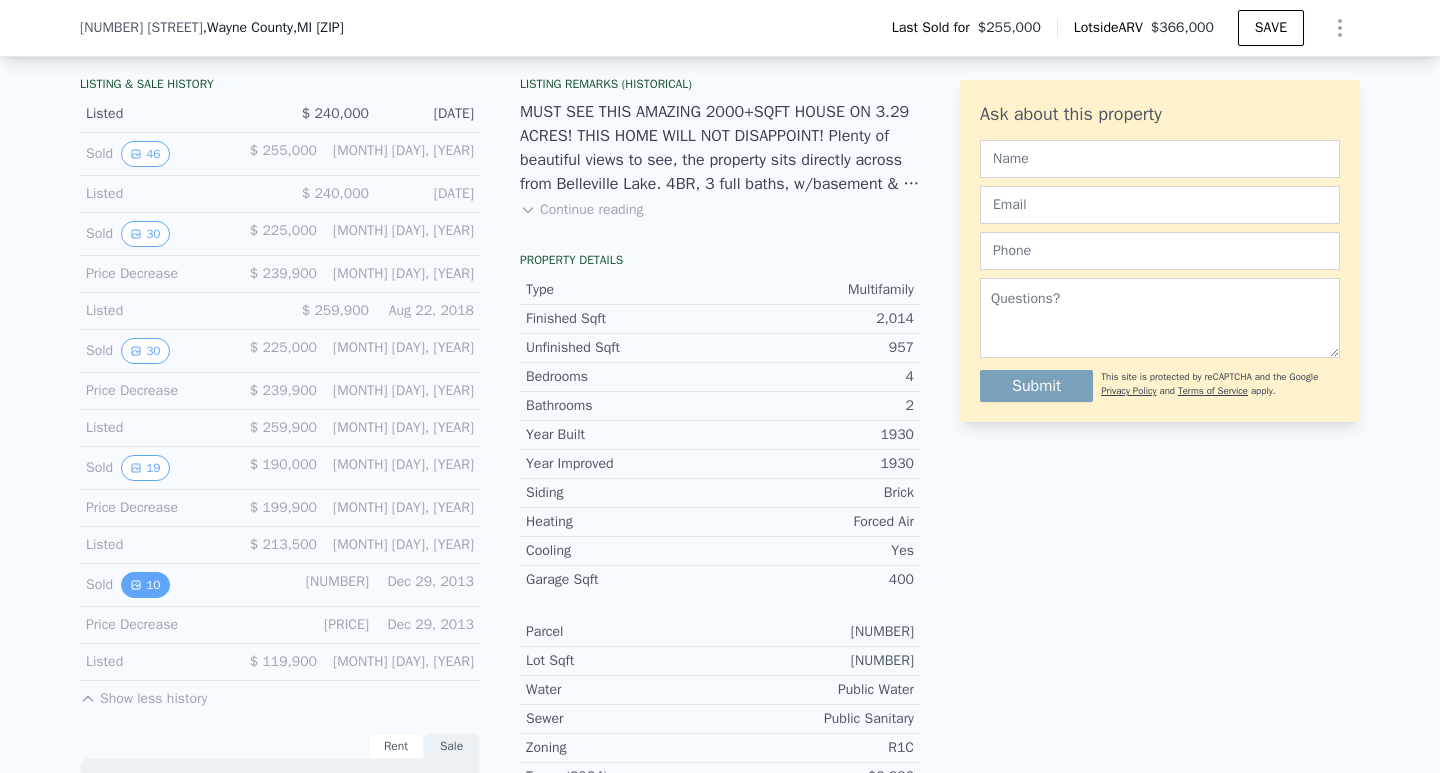 click 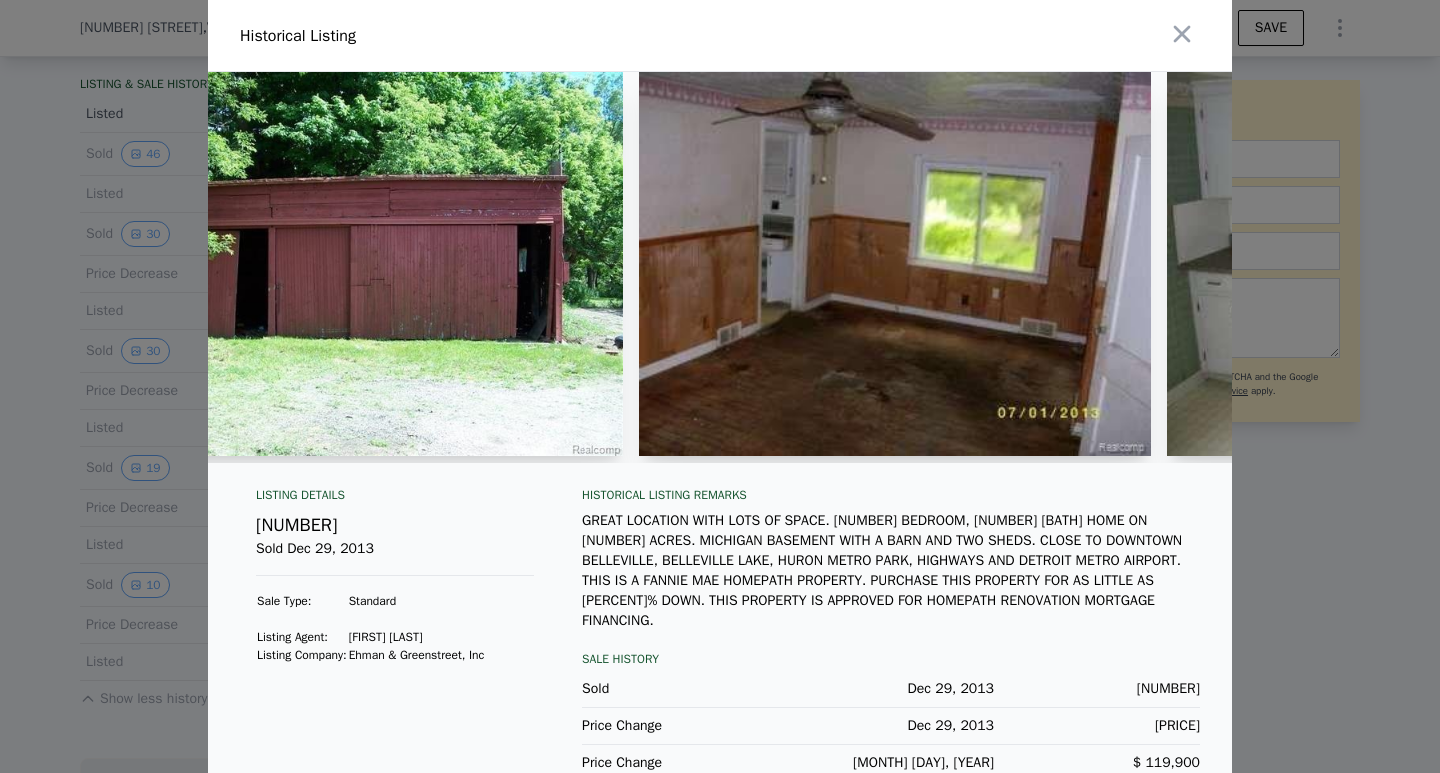 scroll, scrollTop: 0, scrollLeft: 681, axis: horizontal 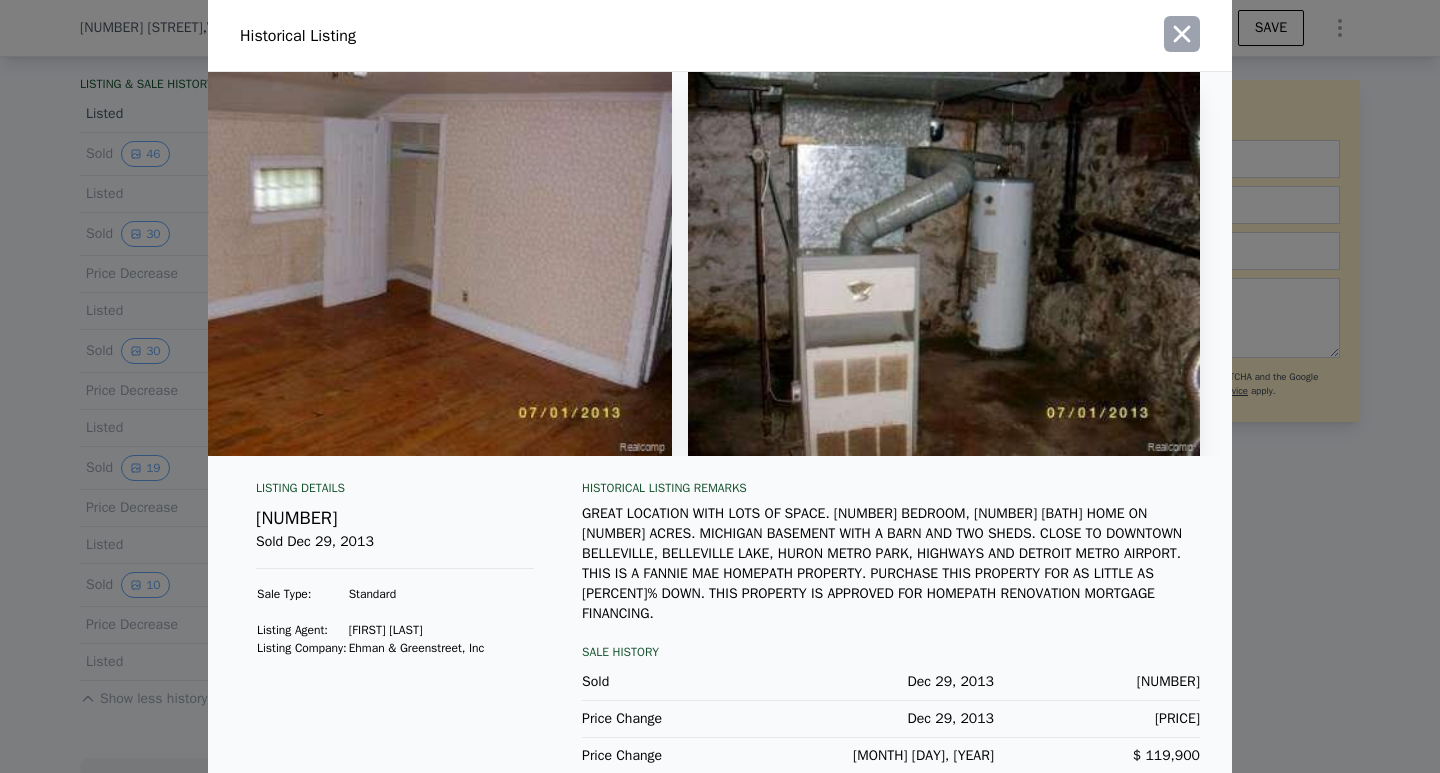 click 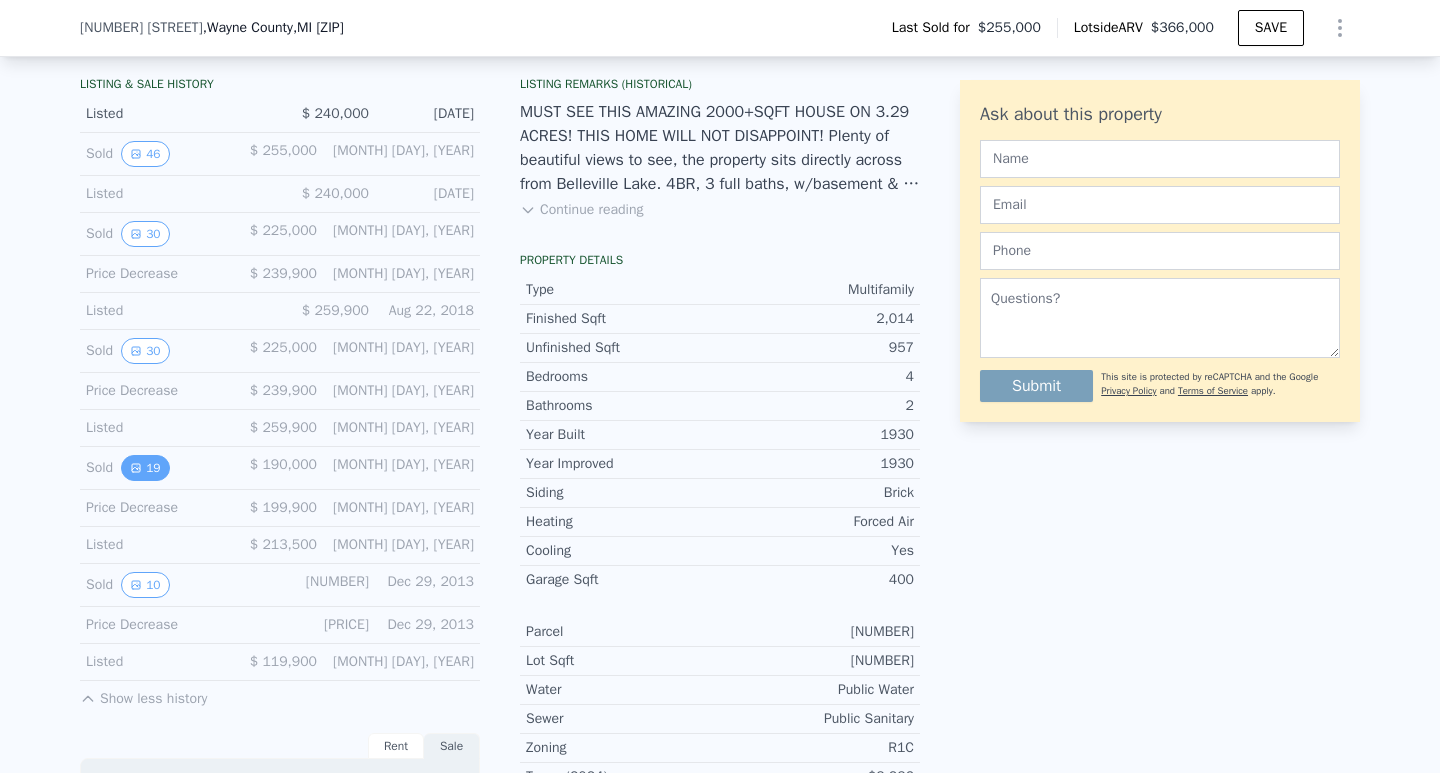 click on "19" at bounding box center [145, 468] 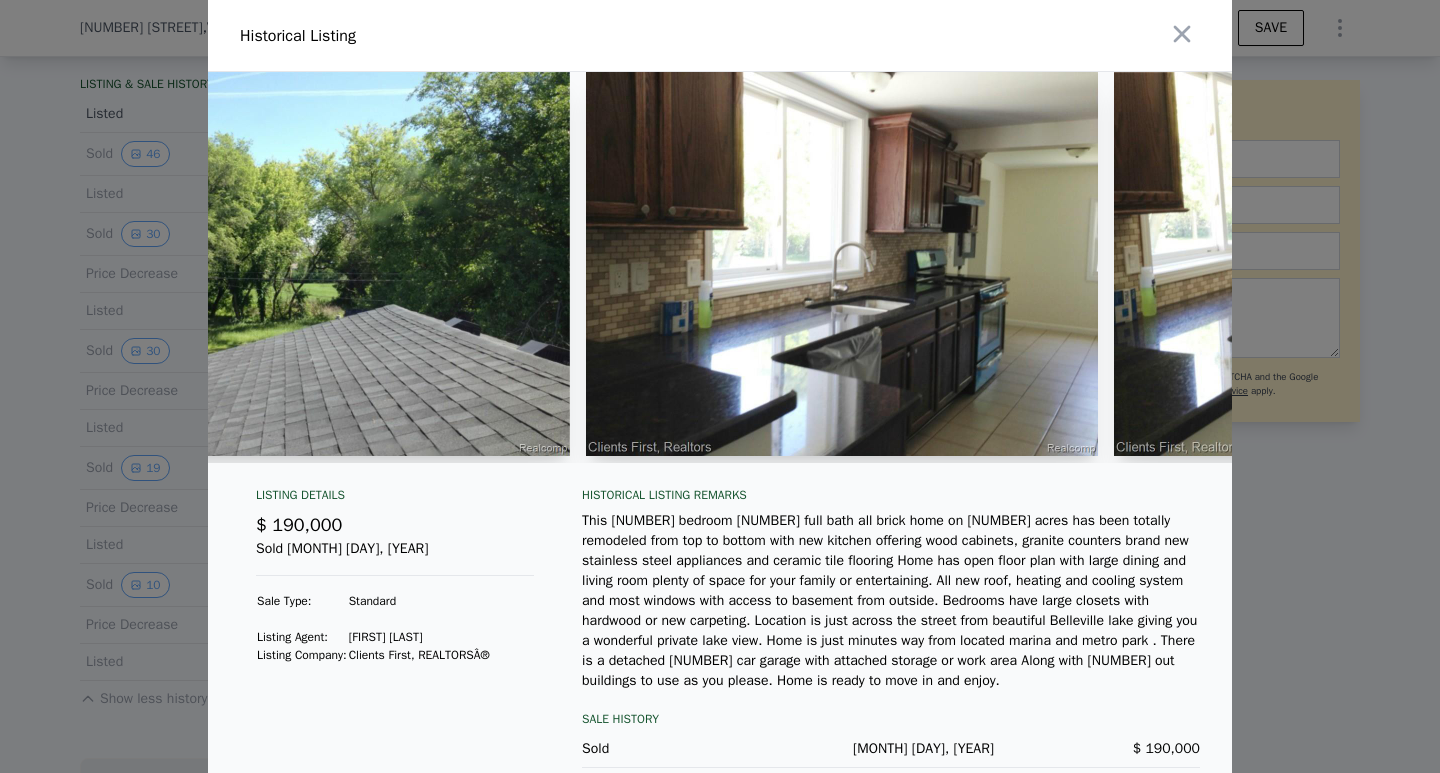 scroll, scrollTop: 0, scrollLeft: 3927, axis: horizontal 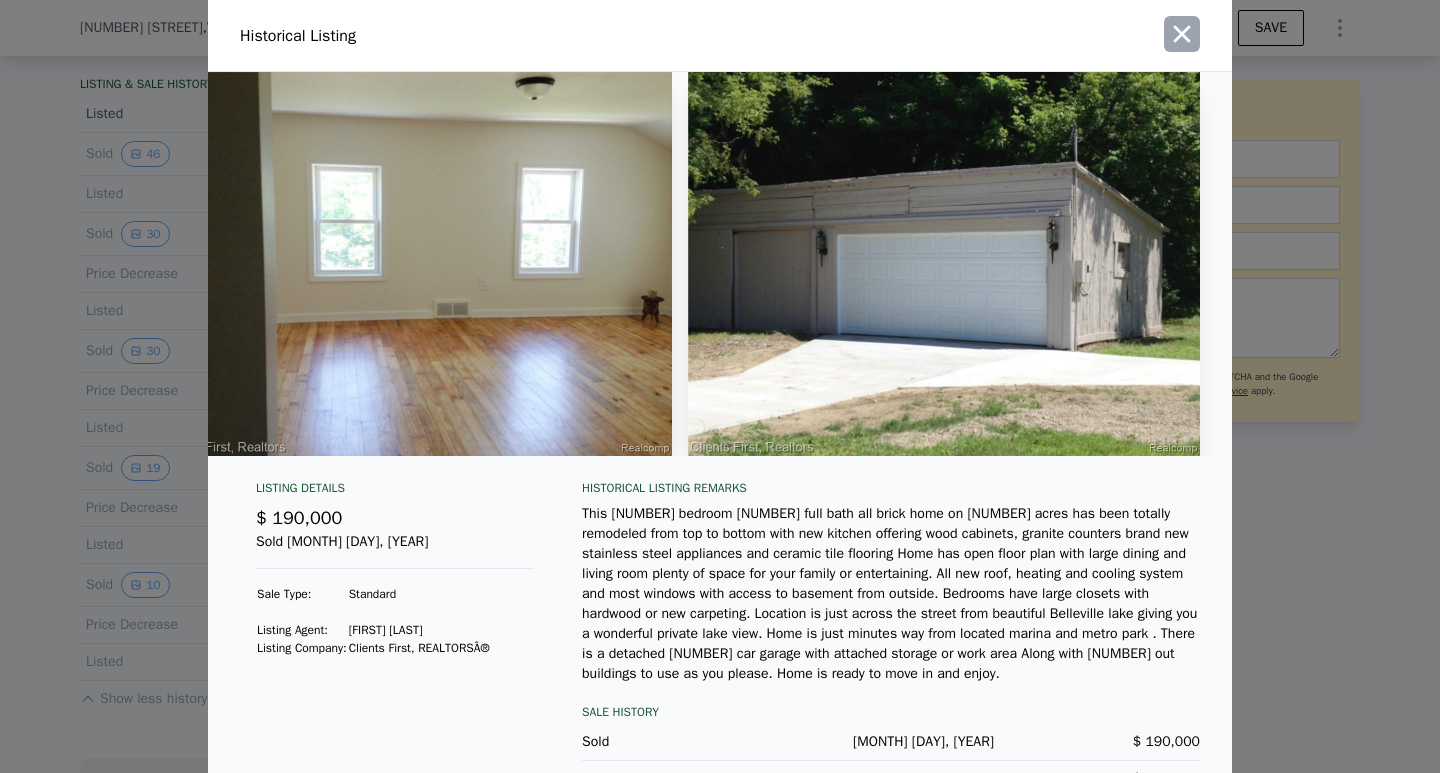 click 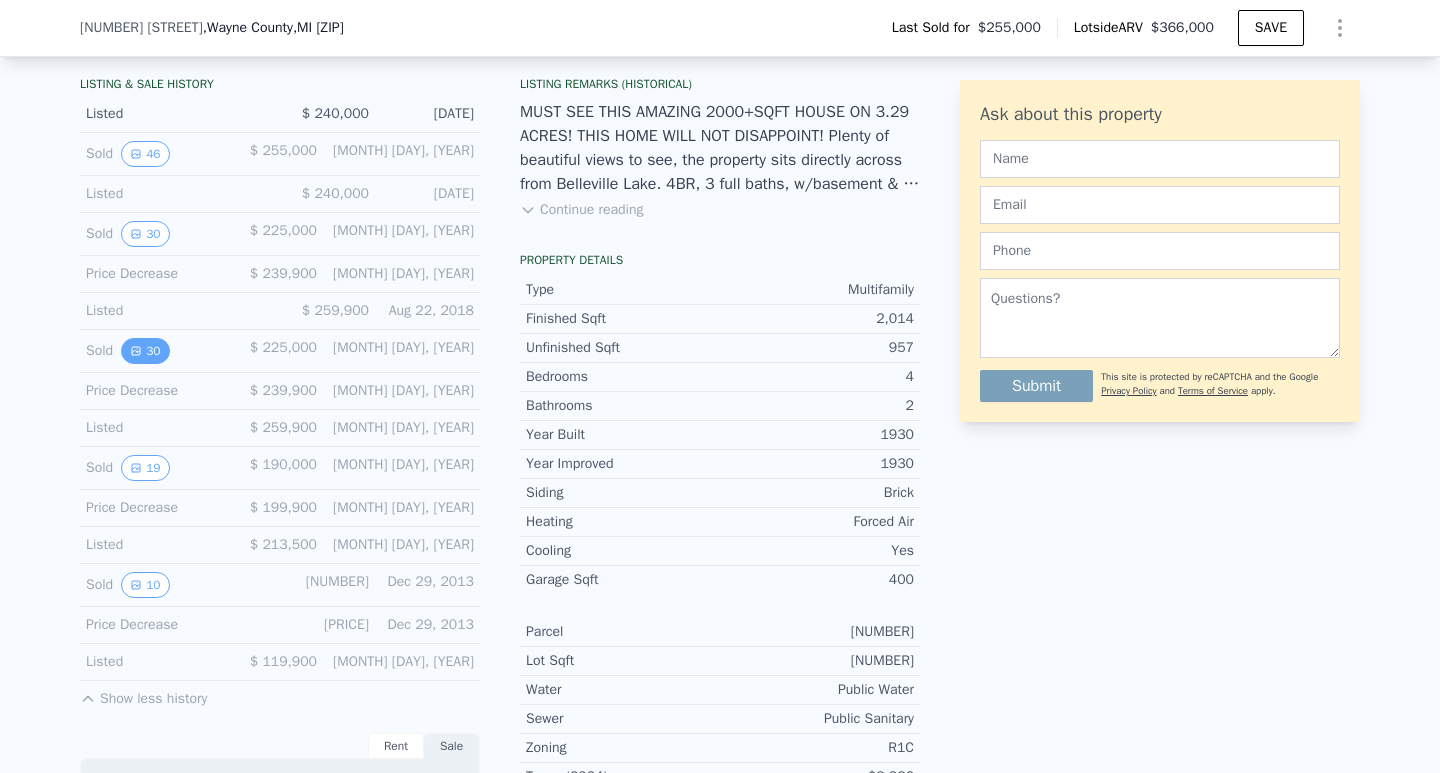 click on "30" at bounding box center [145, 351] 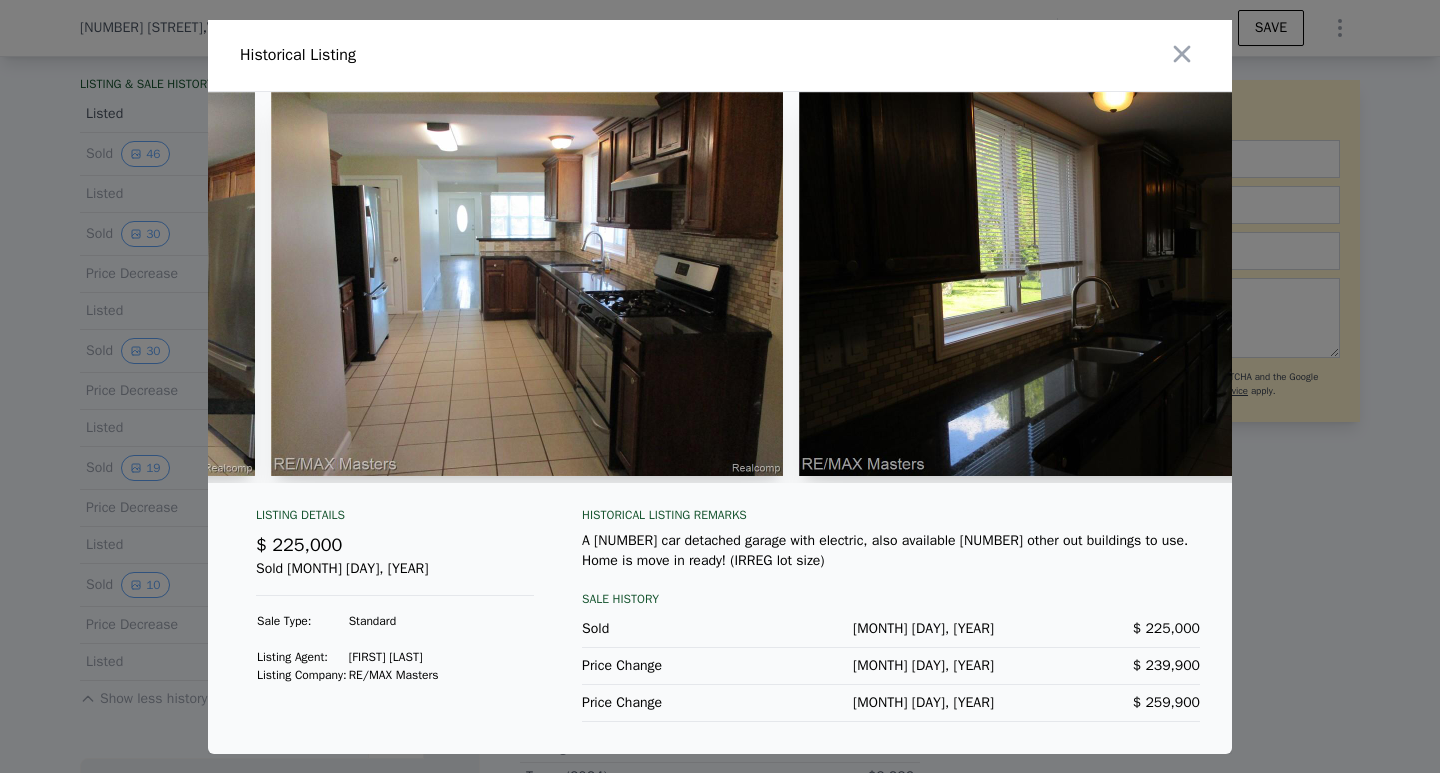 scroll, scrollTop: 0, scrollLeft: 12998, axis: horizontal 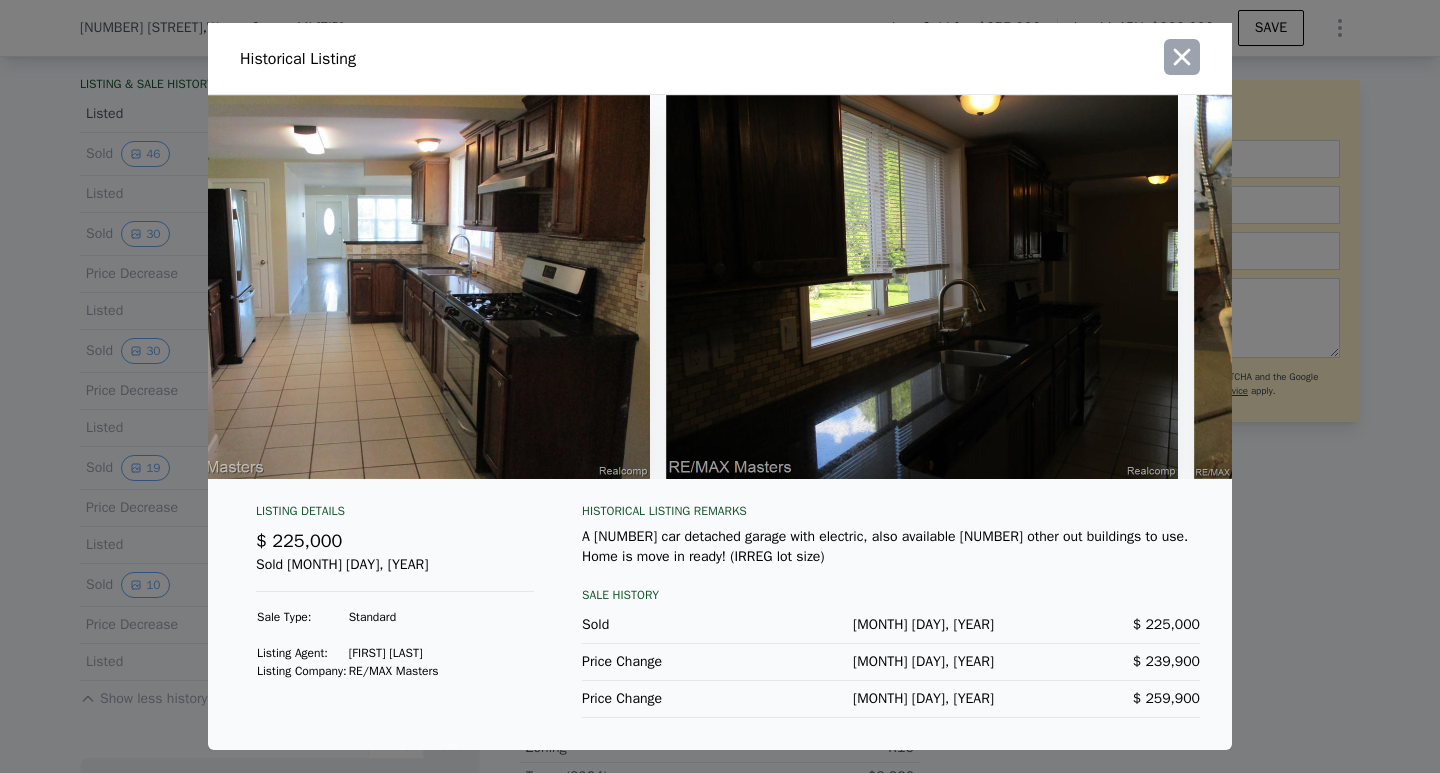 click at bounding box center (1182, 57) 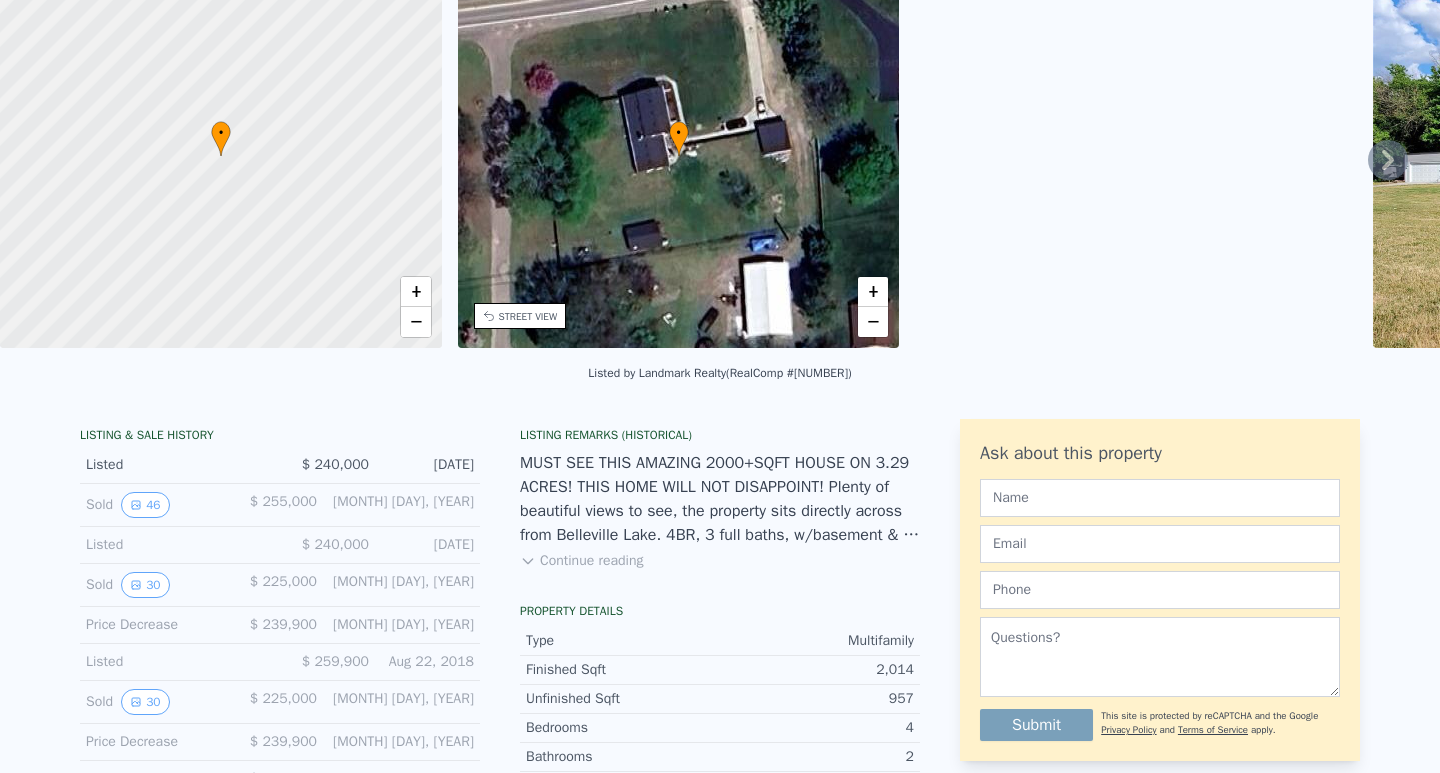 scroll, scrollTop: 7, scrollLeft: 0, axis: vertical 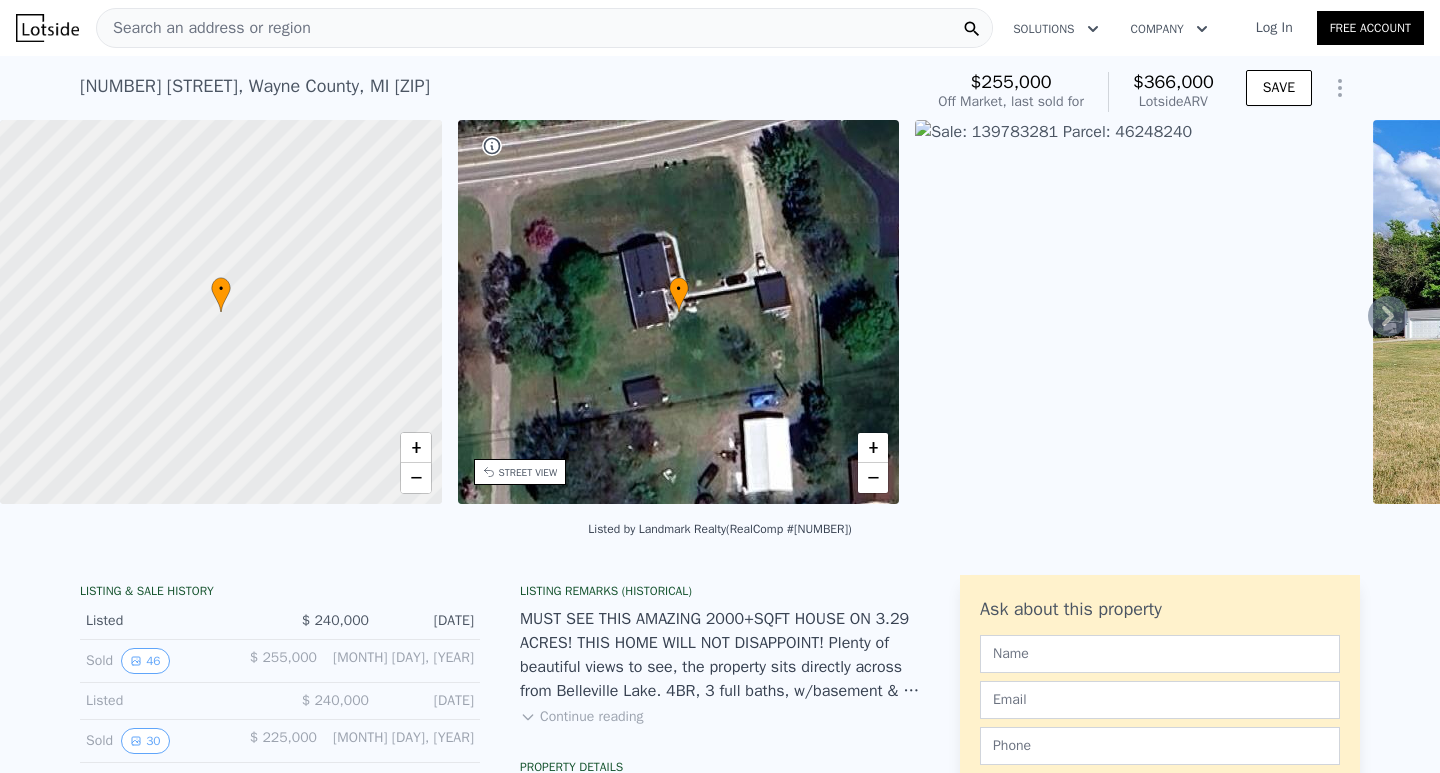 click on "Search an address or region" at bounding box center (544, 28) 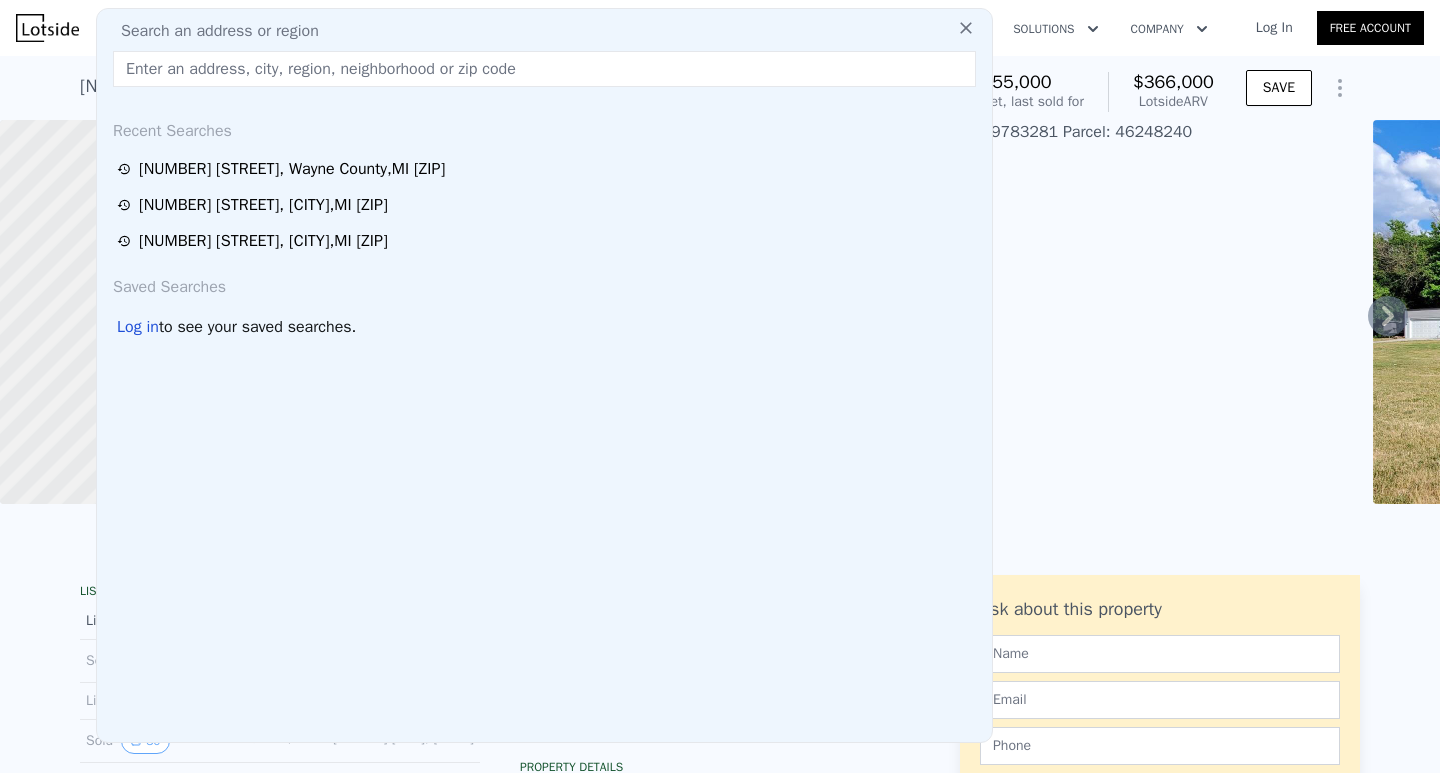 click at bounding box center (544, 69) 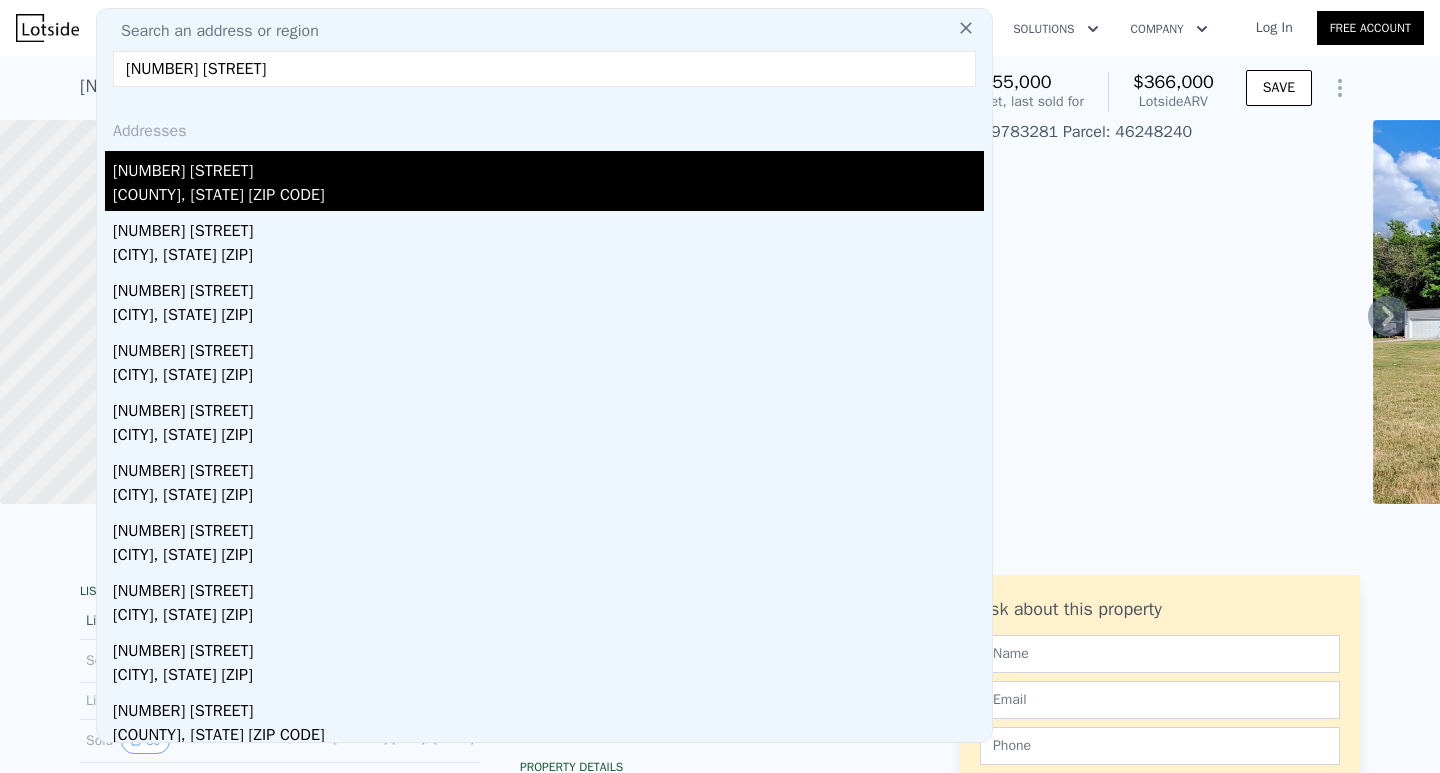 type on "9085 SW 91st Circle" 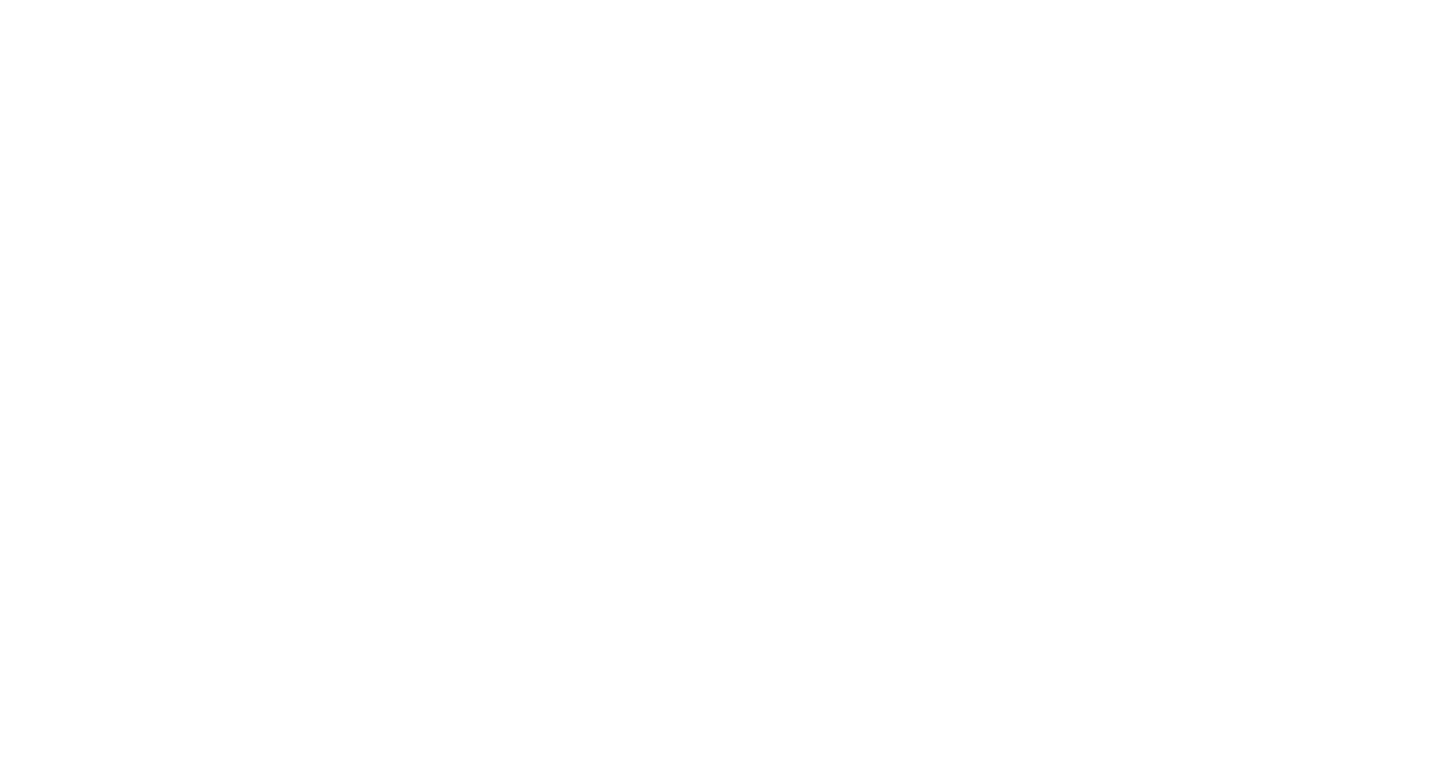scroll, scrollTop: 0, scrollLeft: 0, axis: both 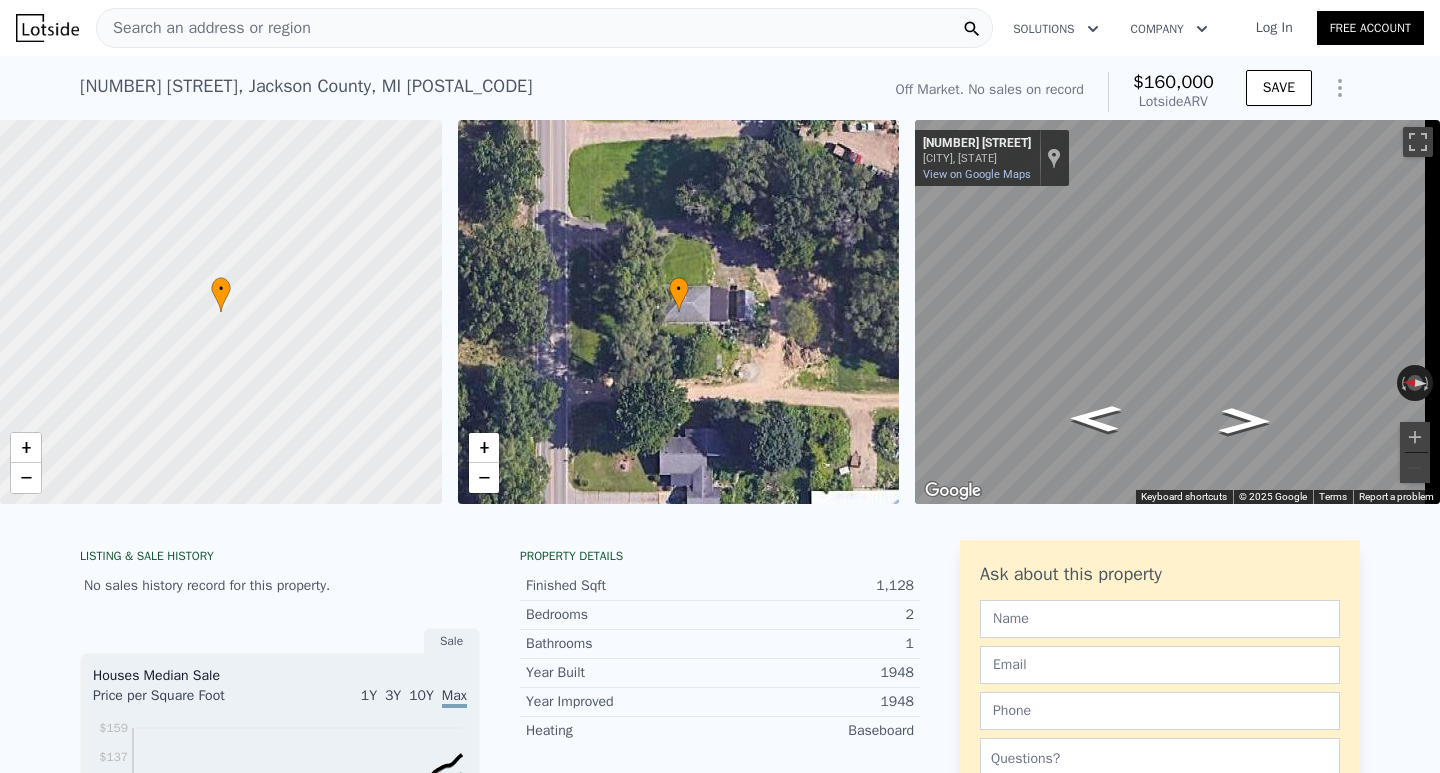 click on "Search an address or region" at bounding box center [544, 28] 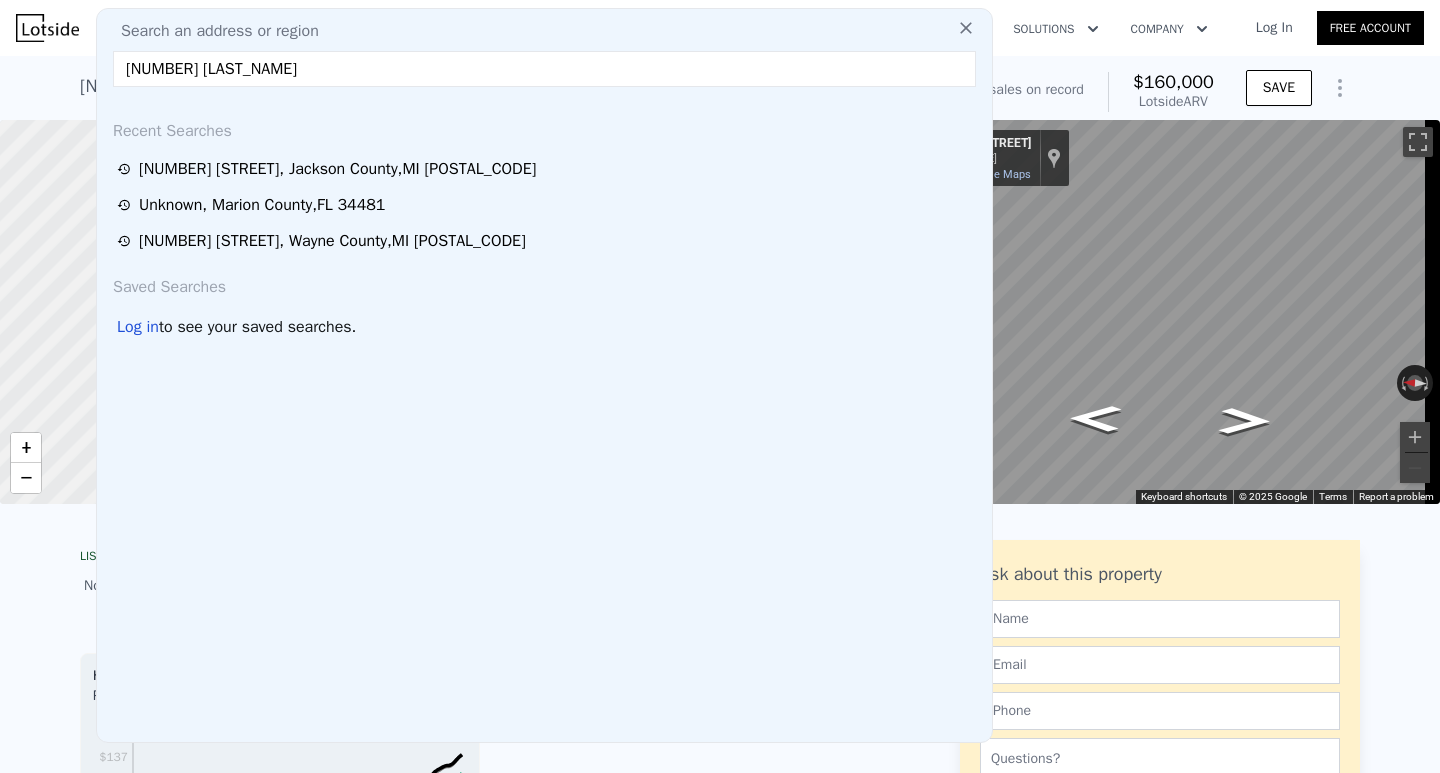drag, startPoint x: 261, startPoint y: 67, endPoint x: 172, endPoint y: 76, distance: 89.453896 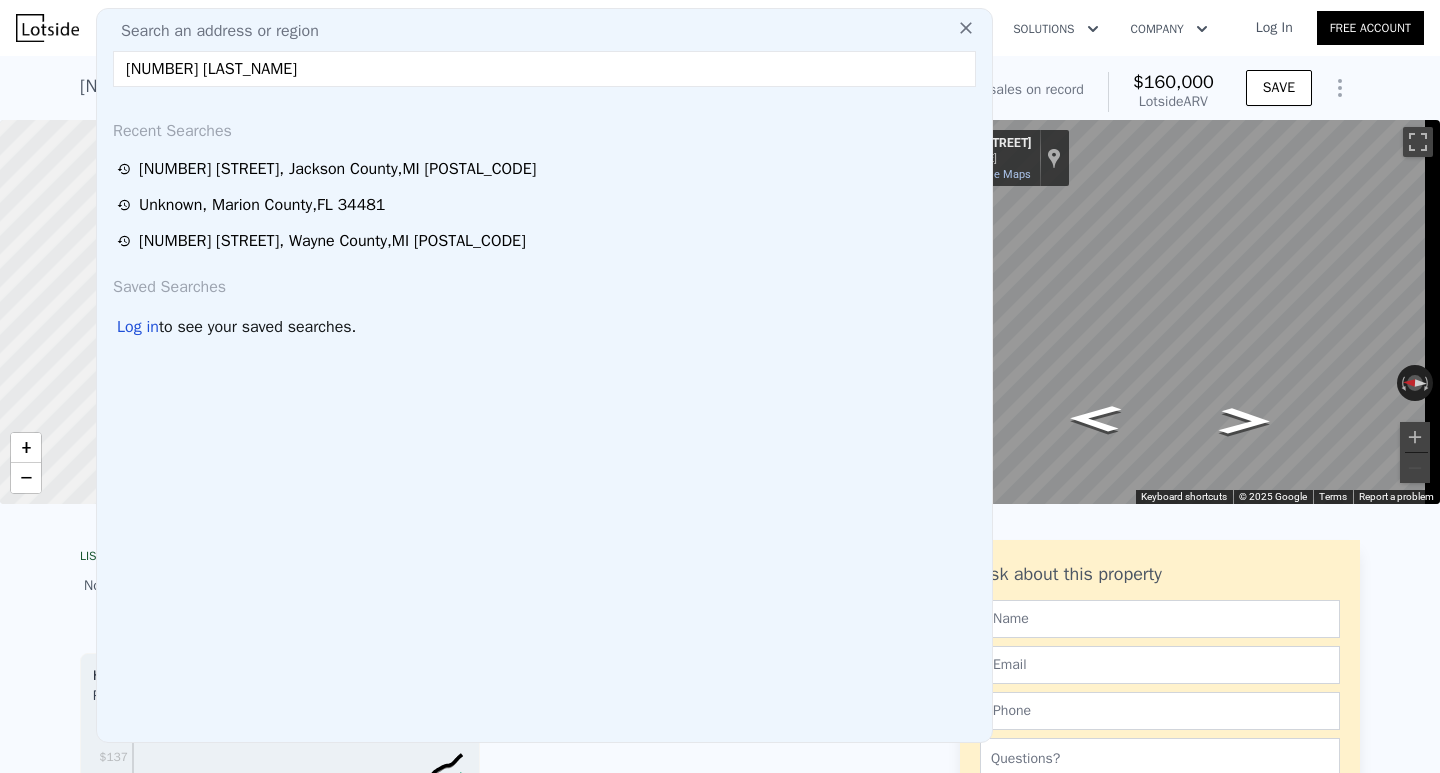 type on "[NUMBER] [LAST_NAME]" 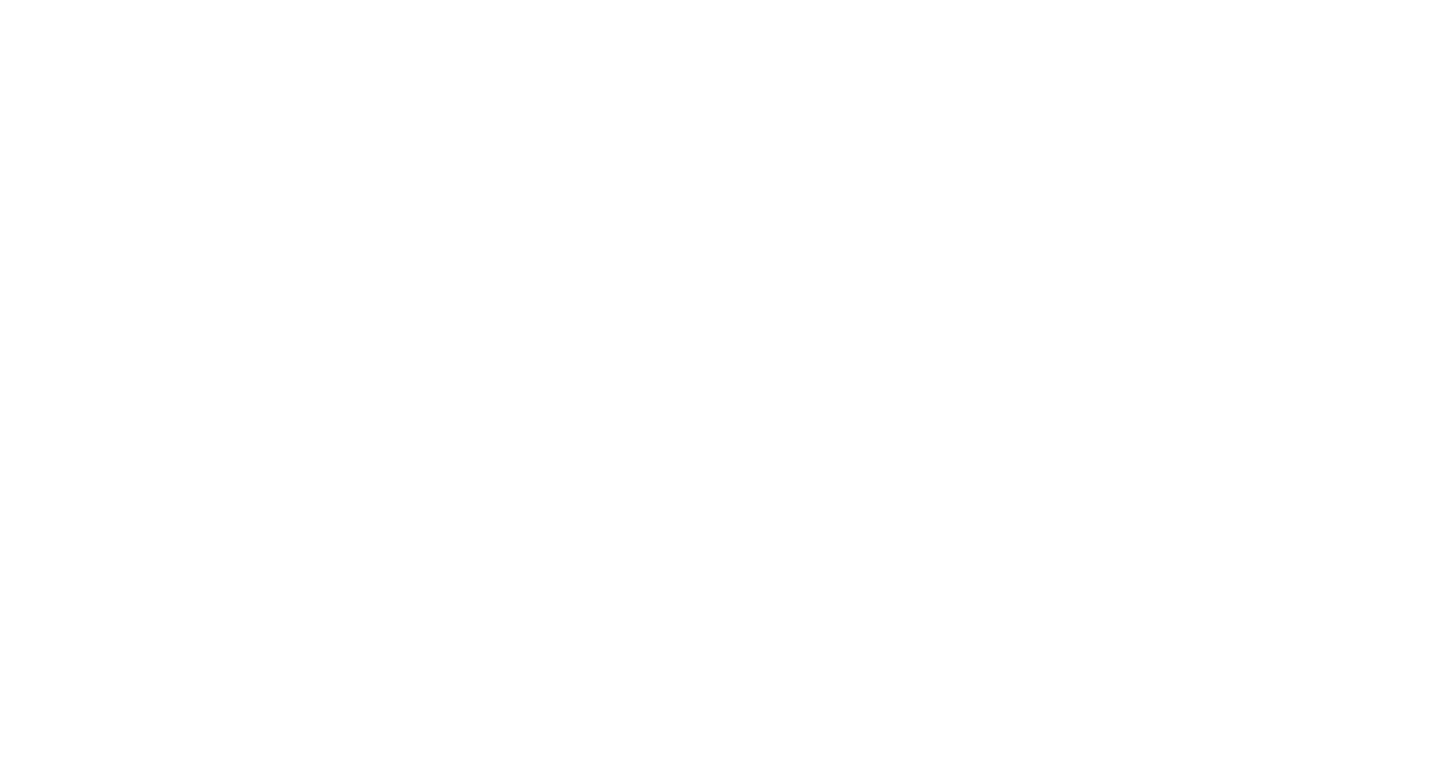 scroll, scrollTop: 0, scrollLeft: 0, axis: both 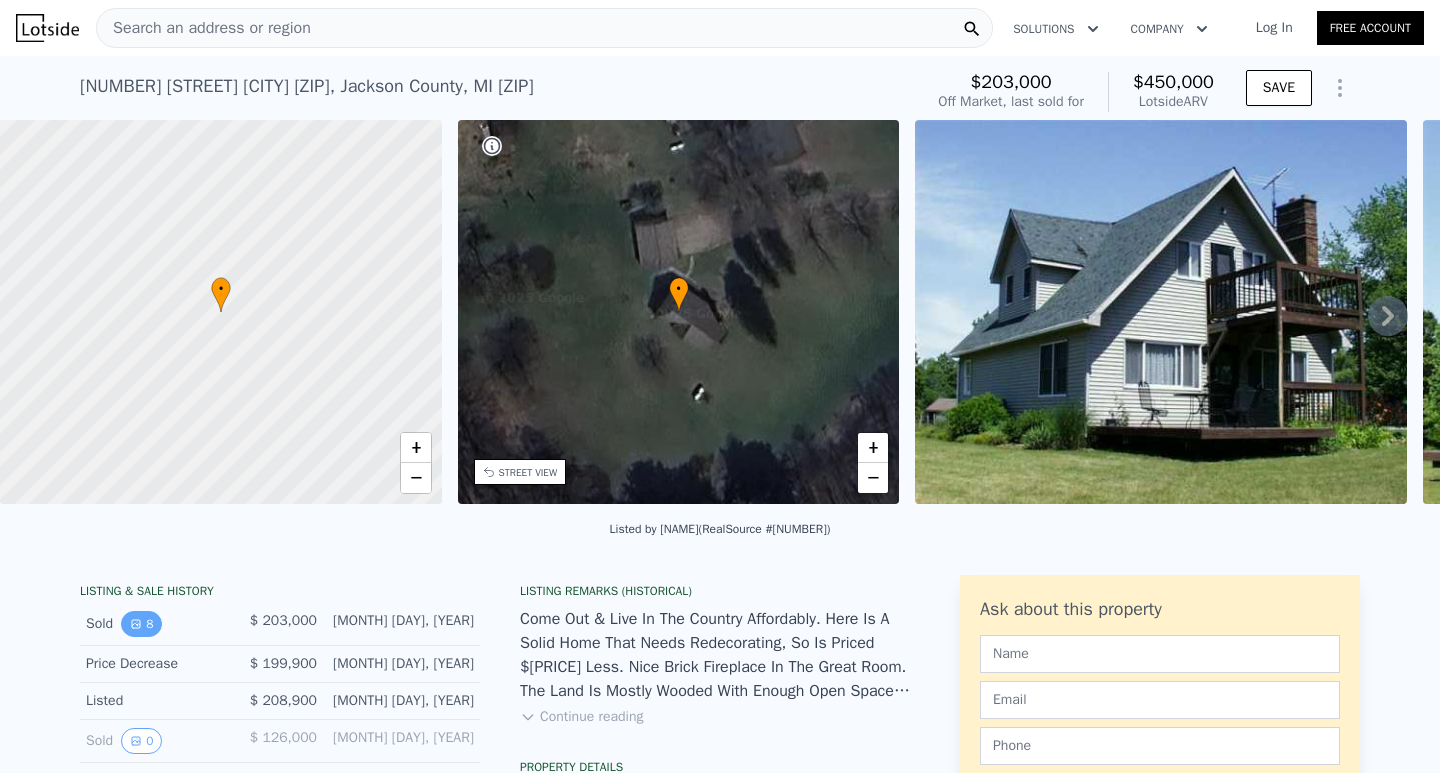 click on "8" at bounding box center (141, 624) 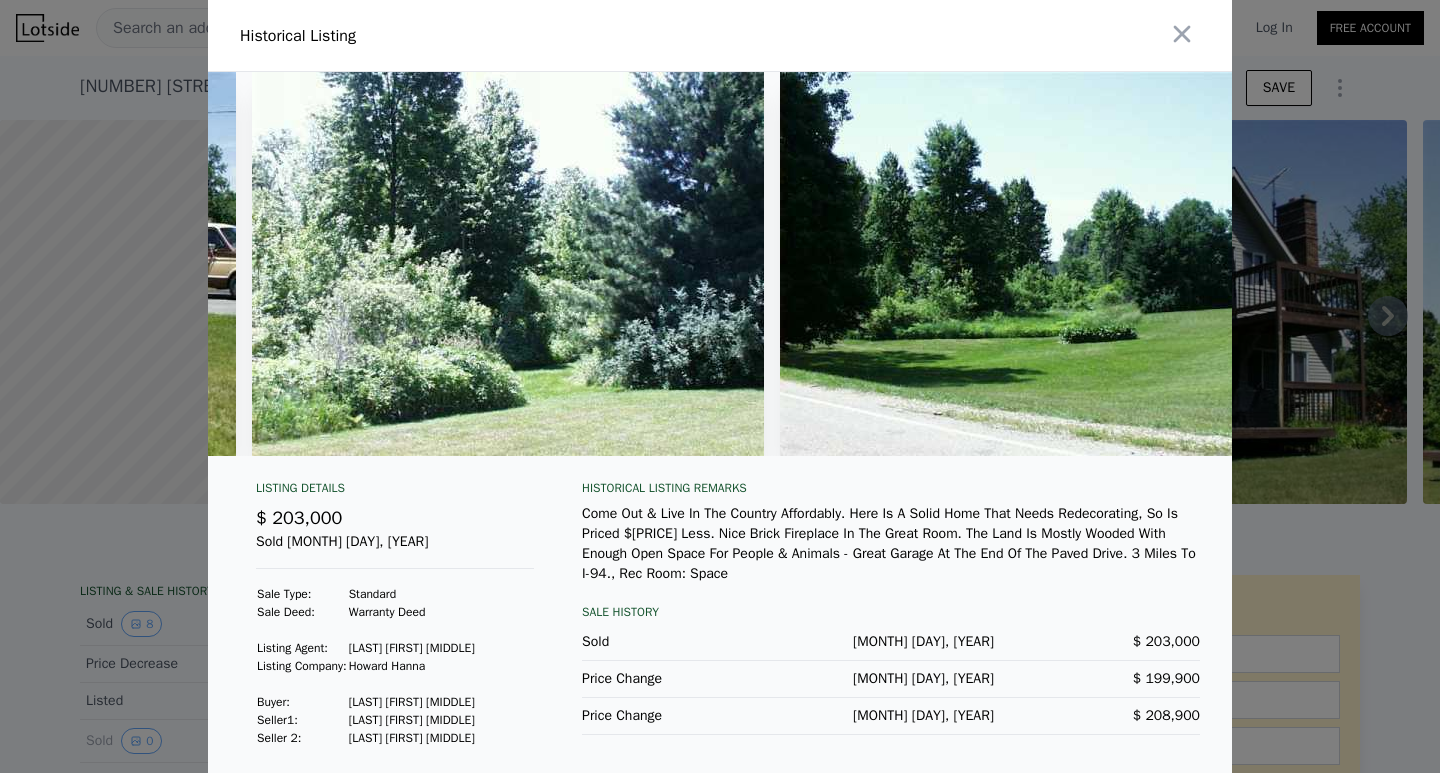scroll, scrollTop: 0, scrollLeft: 3191, axis: horizontal 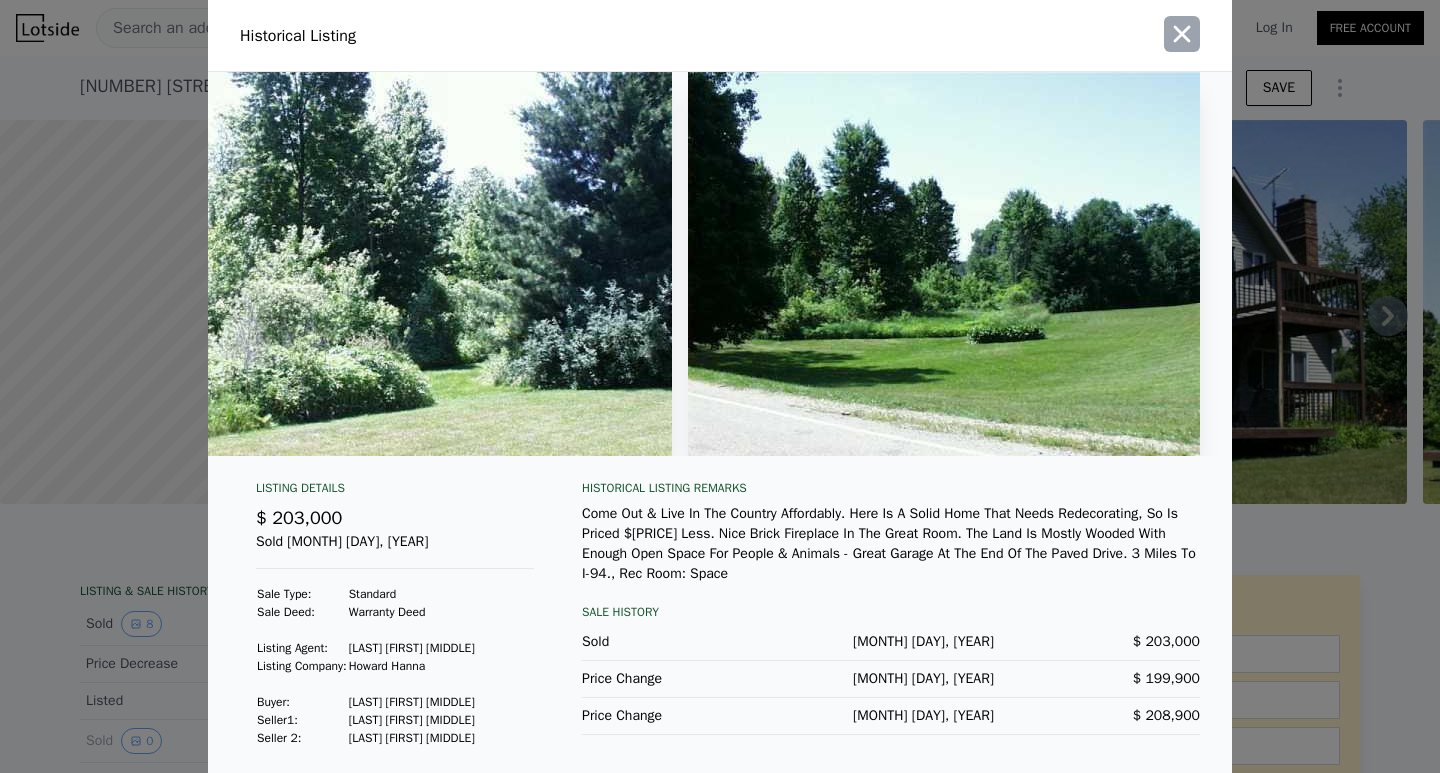 click 